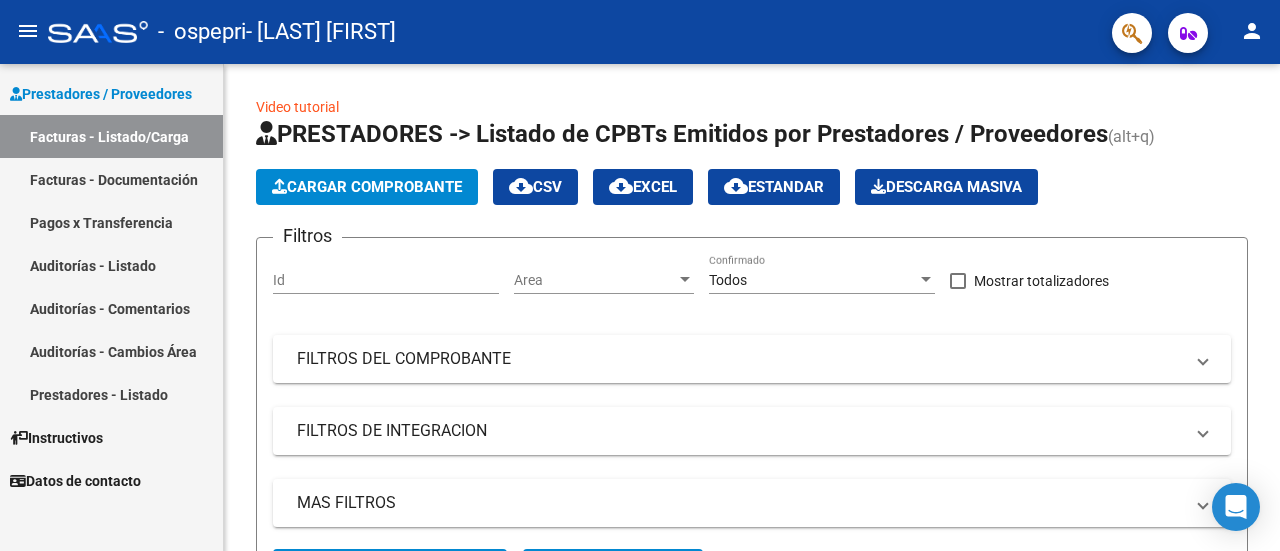 scroll, scrollTop: 0, scrollLeft: 0, axis: both 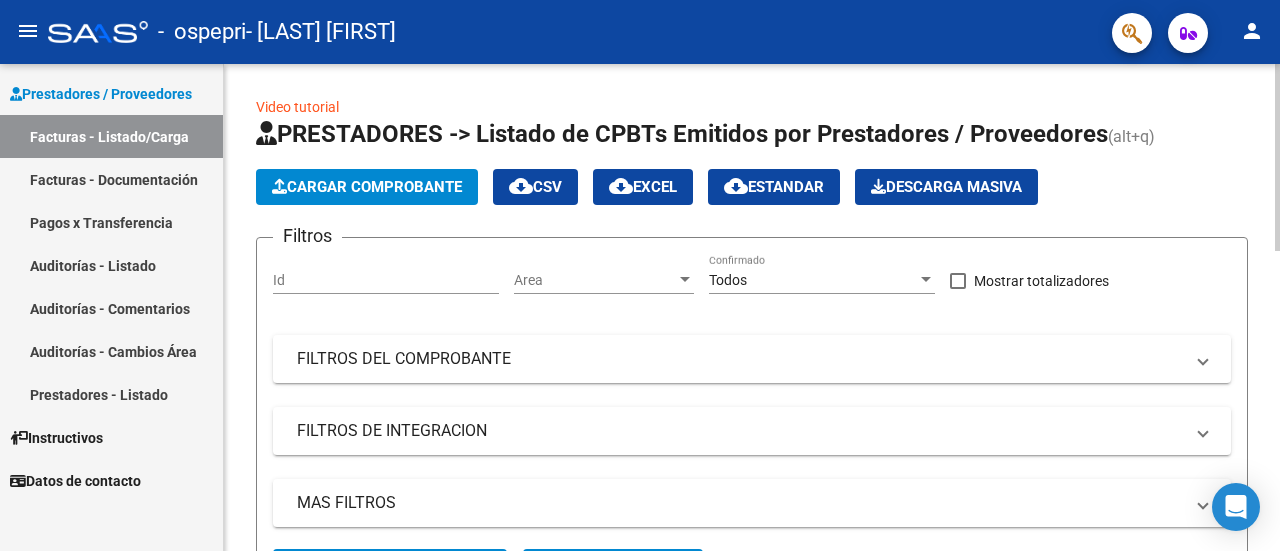 click on "Cargar Comprobante" 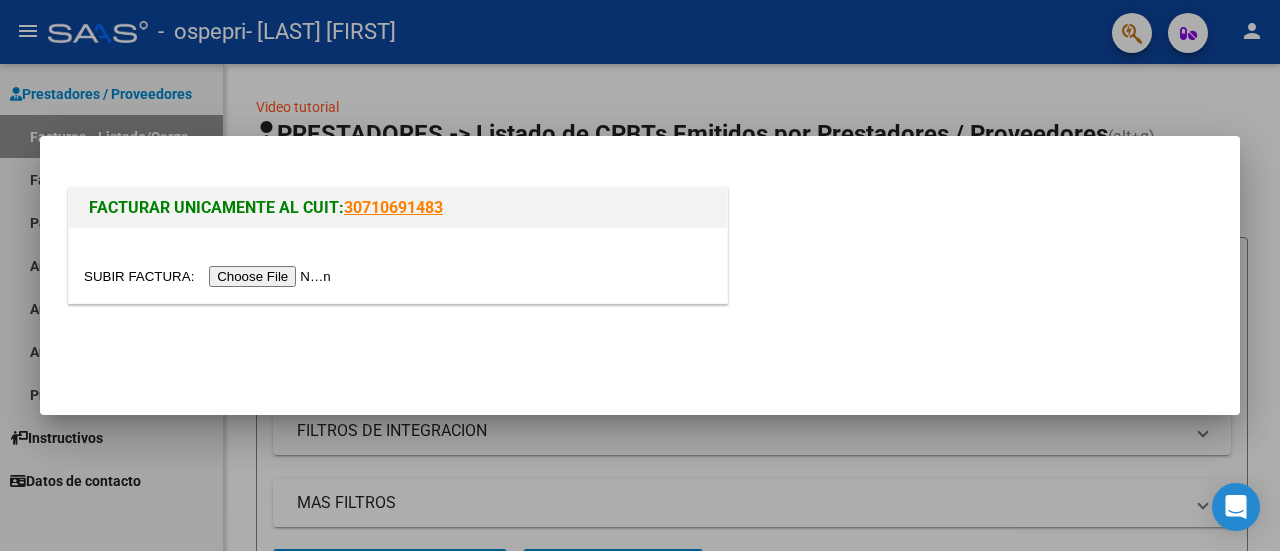 click at bounding box center [210, 276] 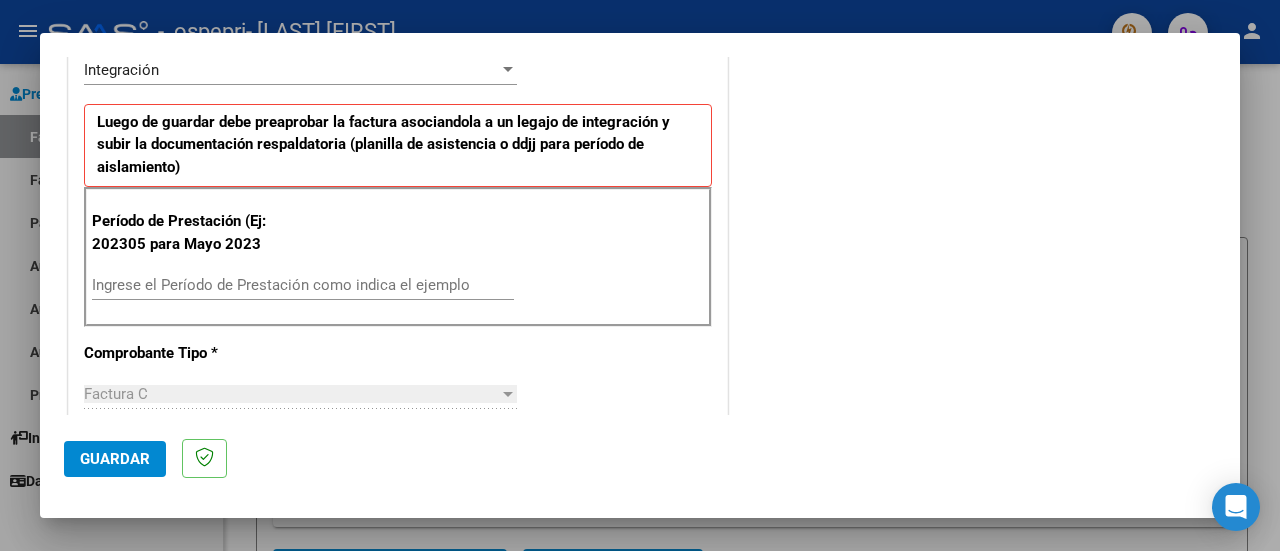 scroll, scrollTop: 489, scrollLeft: 0, axis: vertical 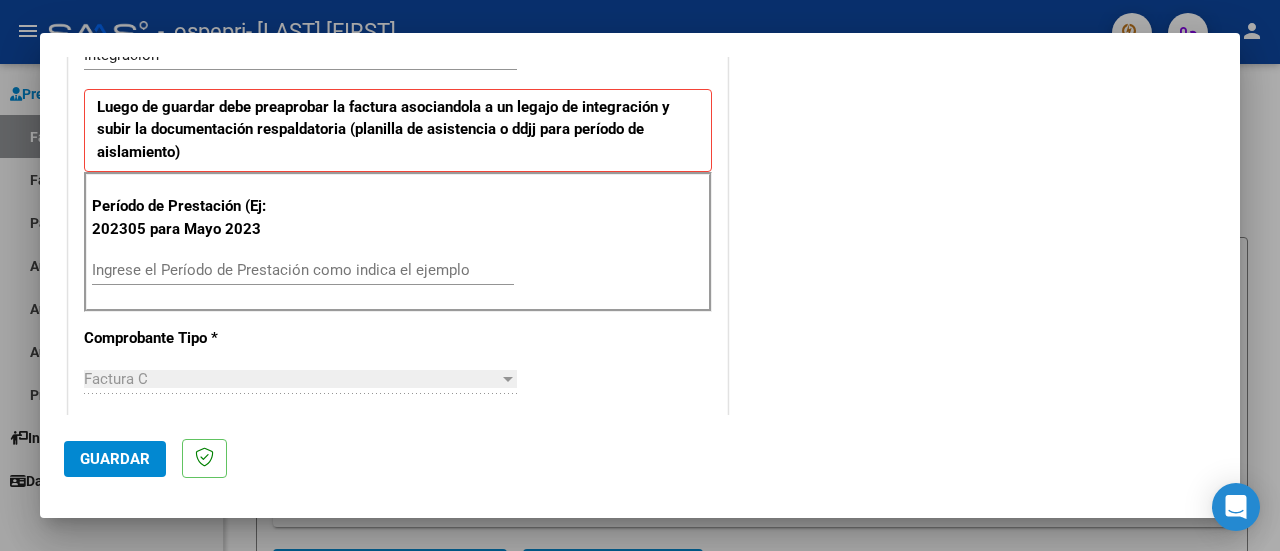 click on "Ingrese el Período de Prestación como indica el ejemplo" at bounding box center (303, 270) 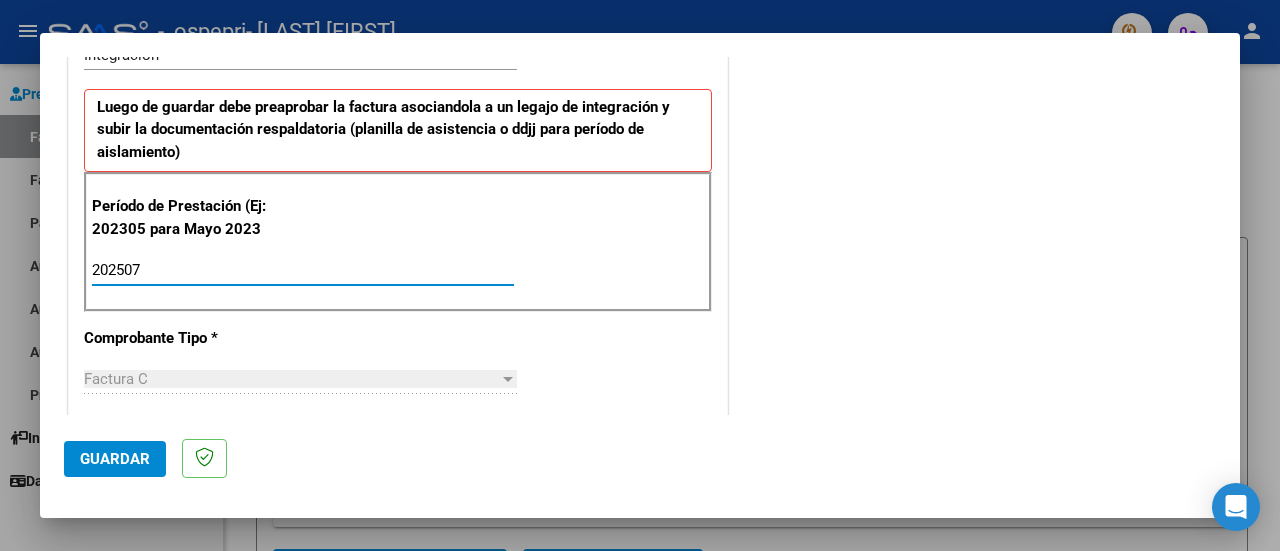 type on "202507" 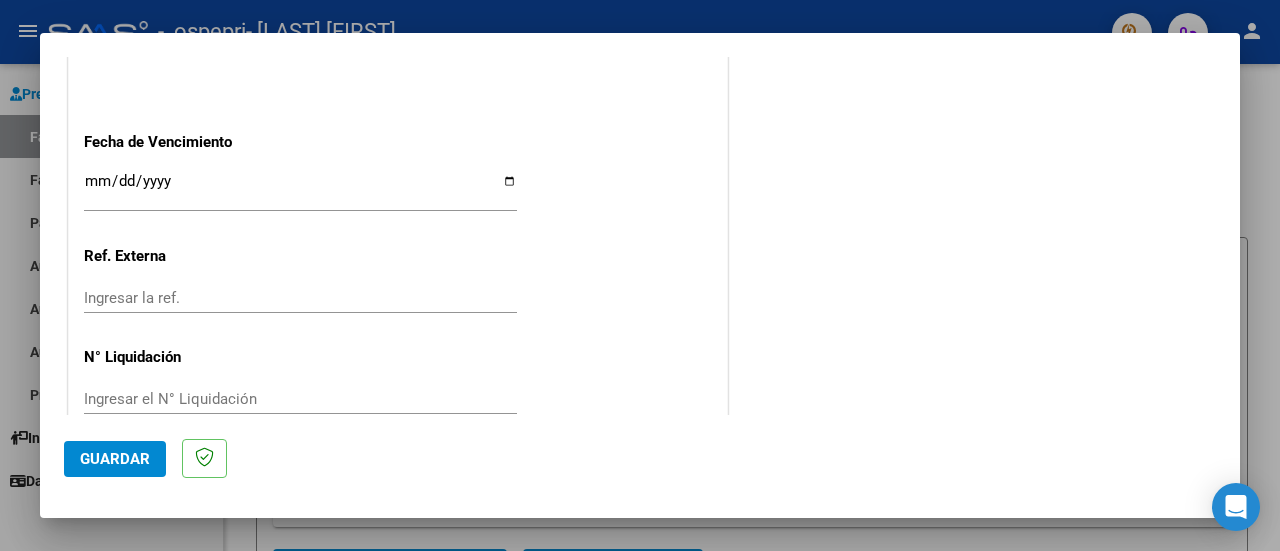 scroll, scrollTop: 1375, scrollLeft: 0, axis: vertical 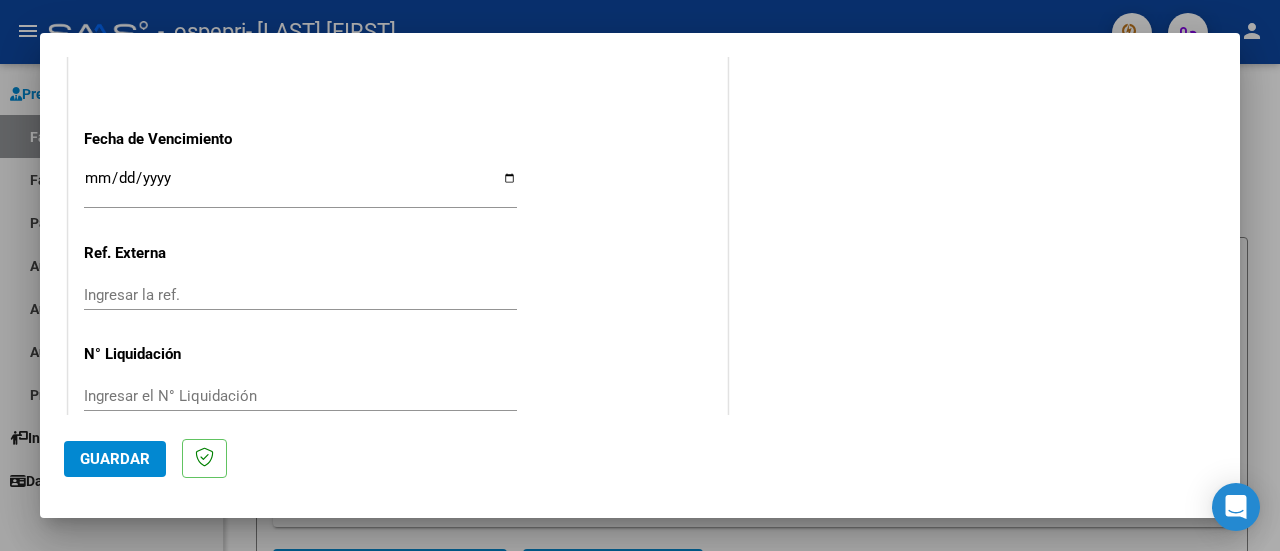 click on "Ingresar la fecha" at bounding box center [300, 186] 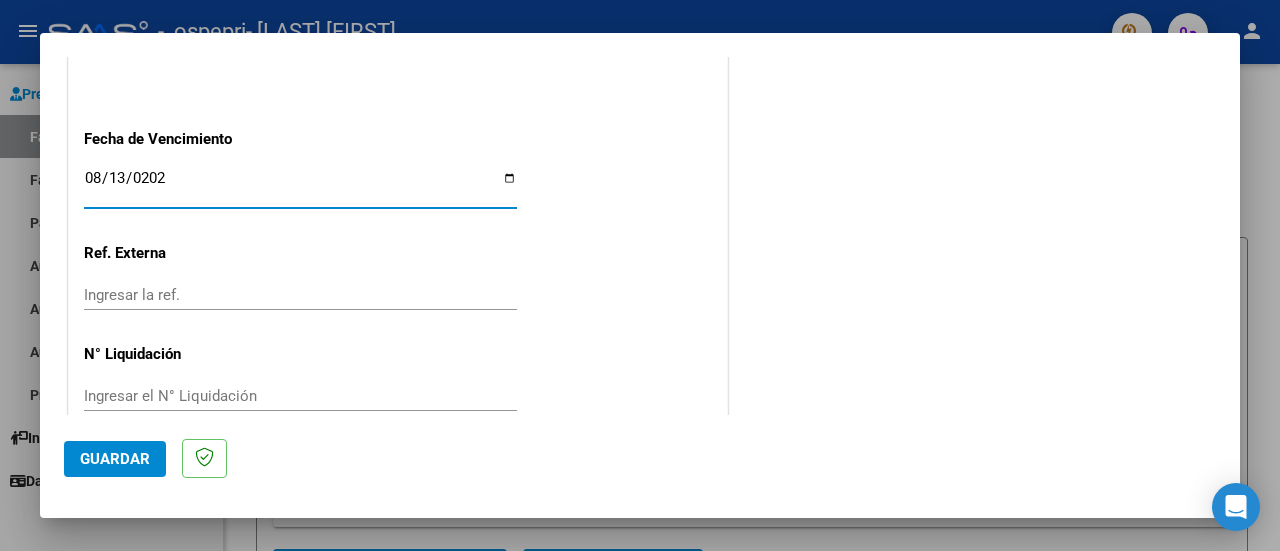 type on "2025-08-13" 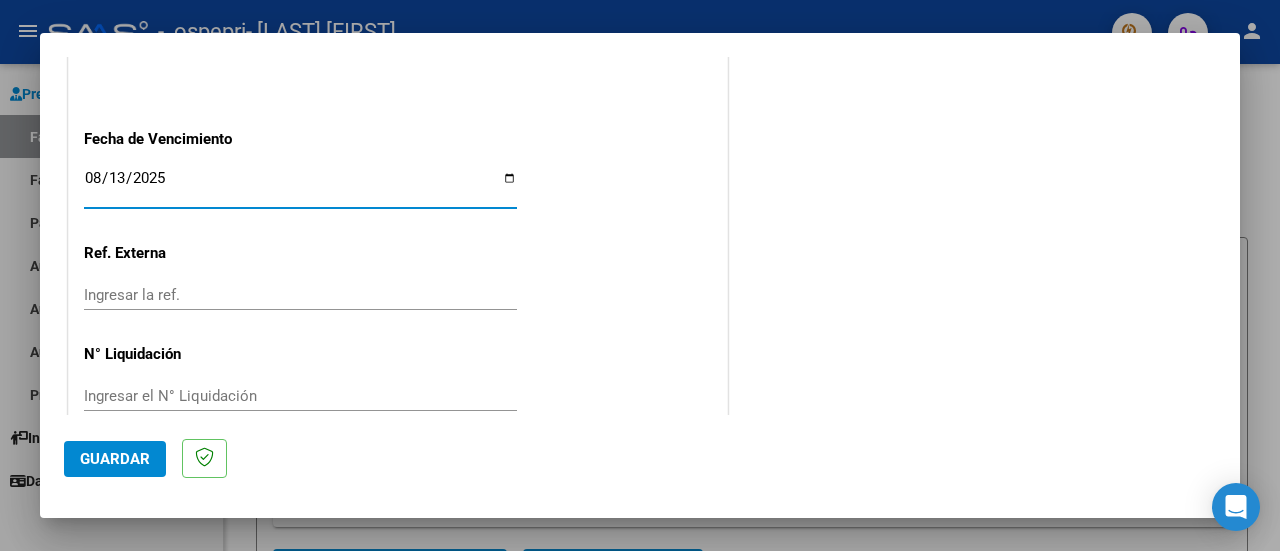 click on "Ingresar el N° Liquidación" at bounding box center [300, 396] 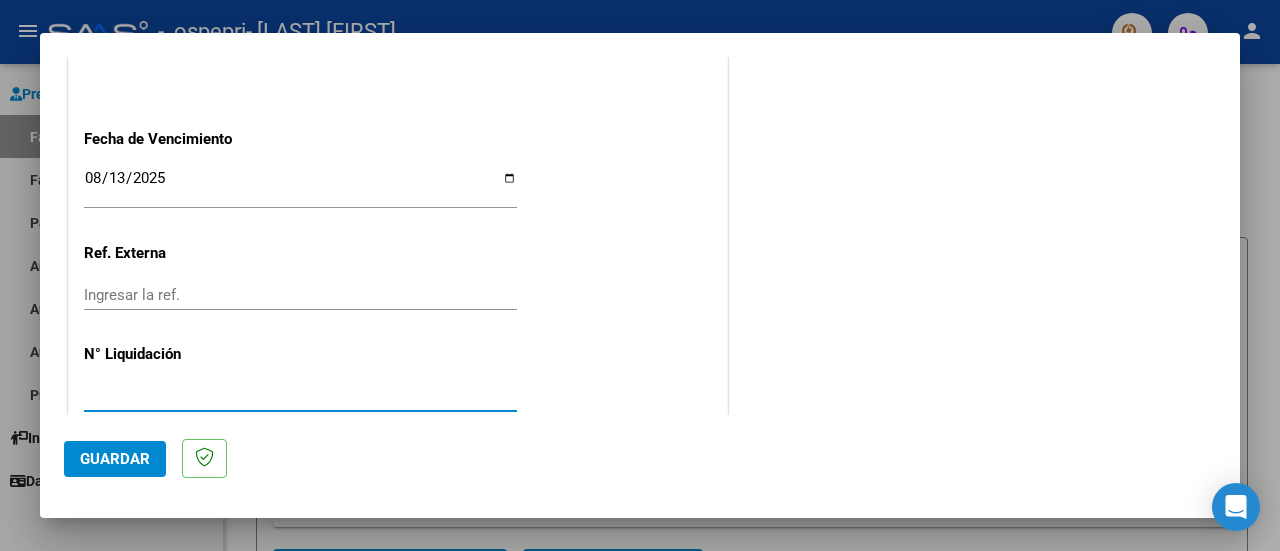 type on "[NUMBER]" 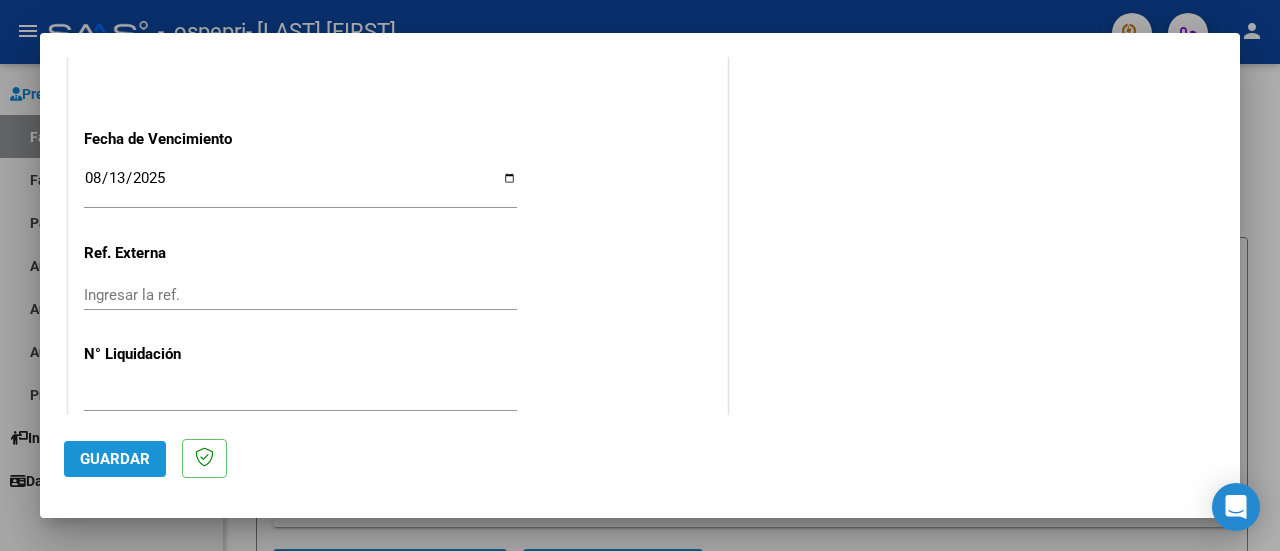 click on "Guardar" 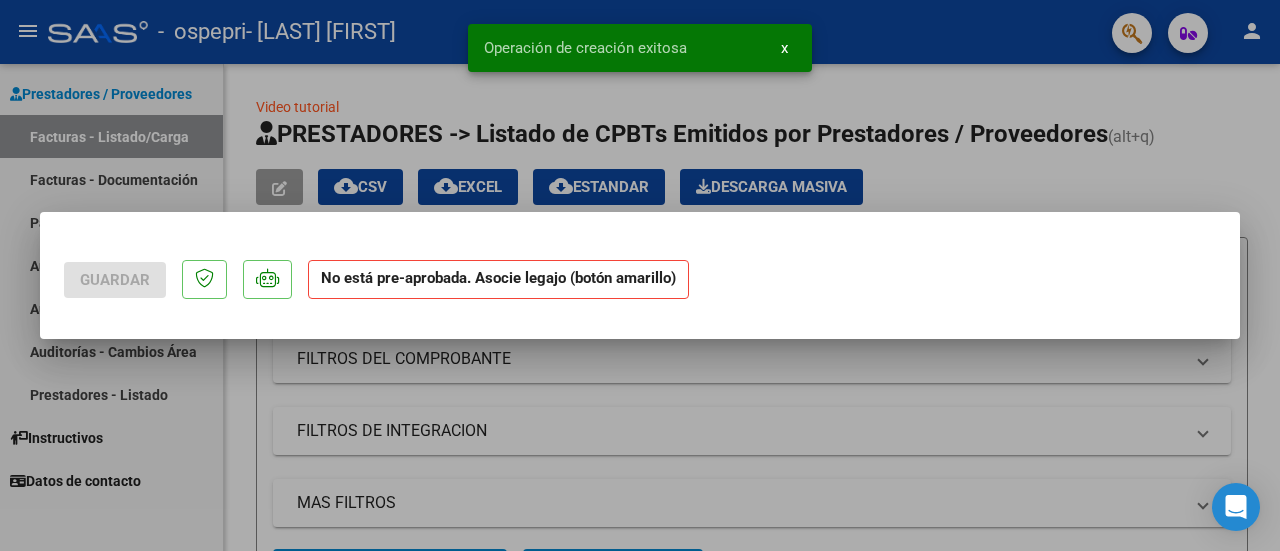 scroll, scrollTop: 0, scrollLeft: 0, axis: both 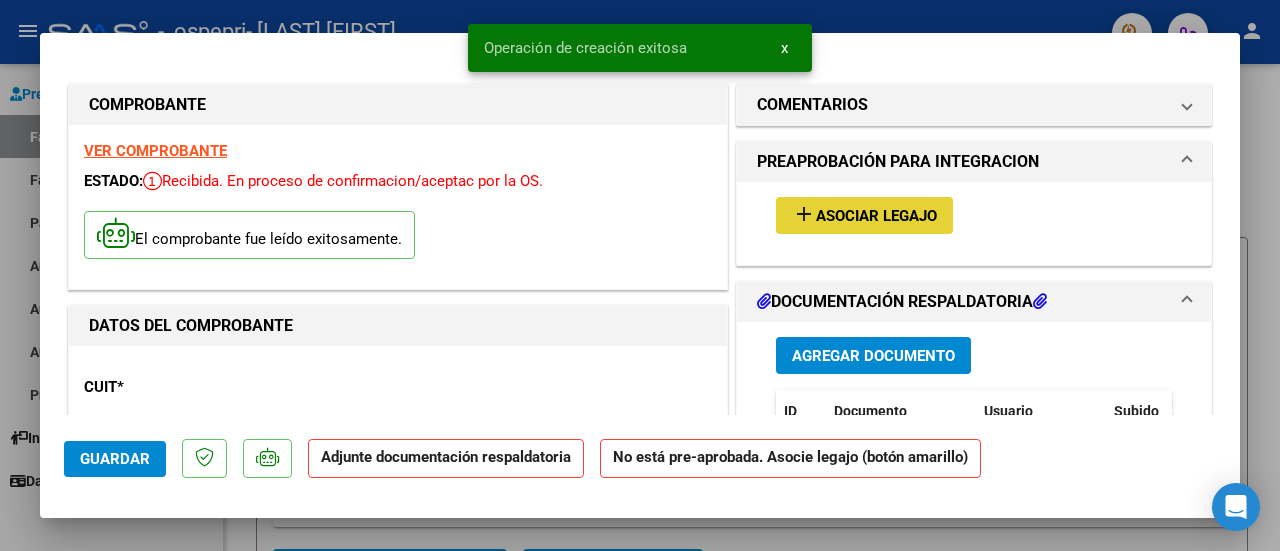 click on "Asociar Legajo" at bounding box center [876, 216] 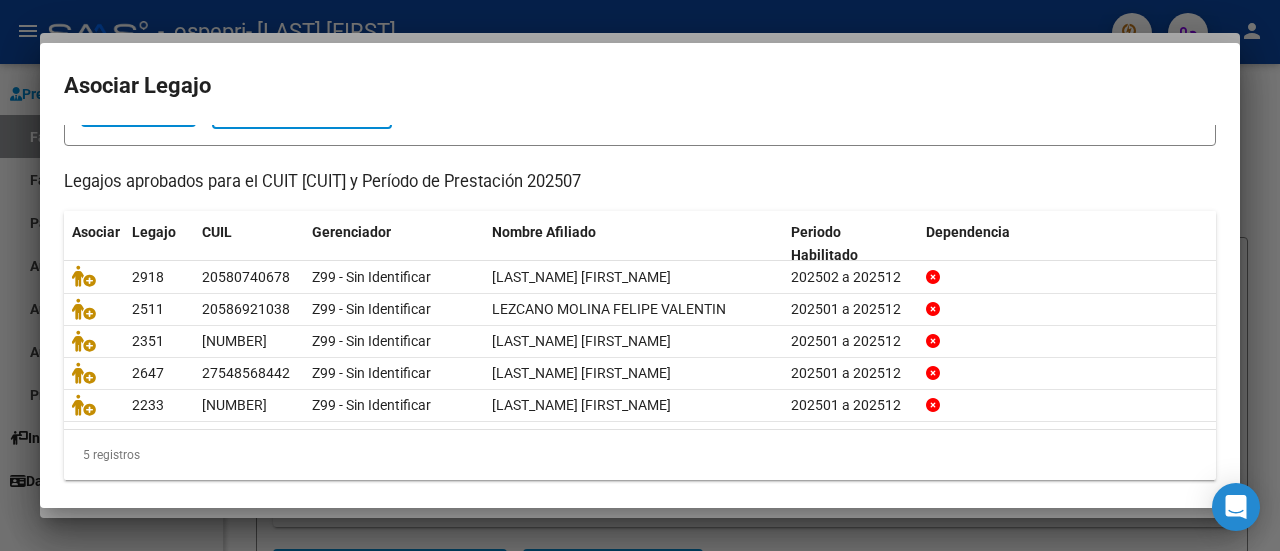 scroll, scrollTop: 156, scrollLeft: 0, axis: vertical 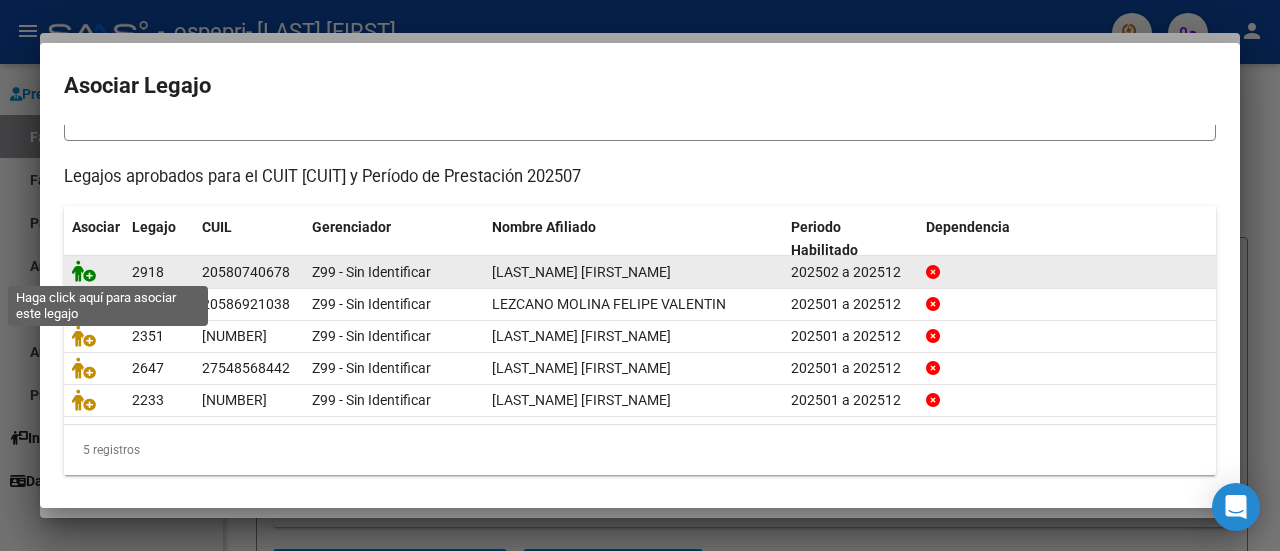 click 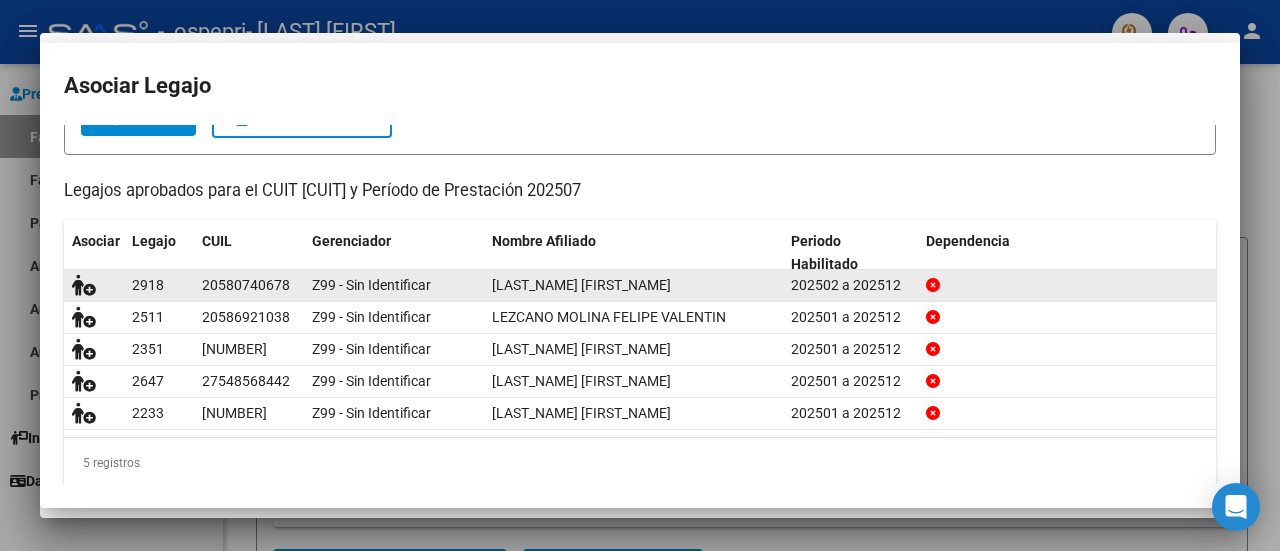 scroll, scrollTop: 170, scrollLeft: 0, axis: vertical 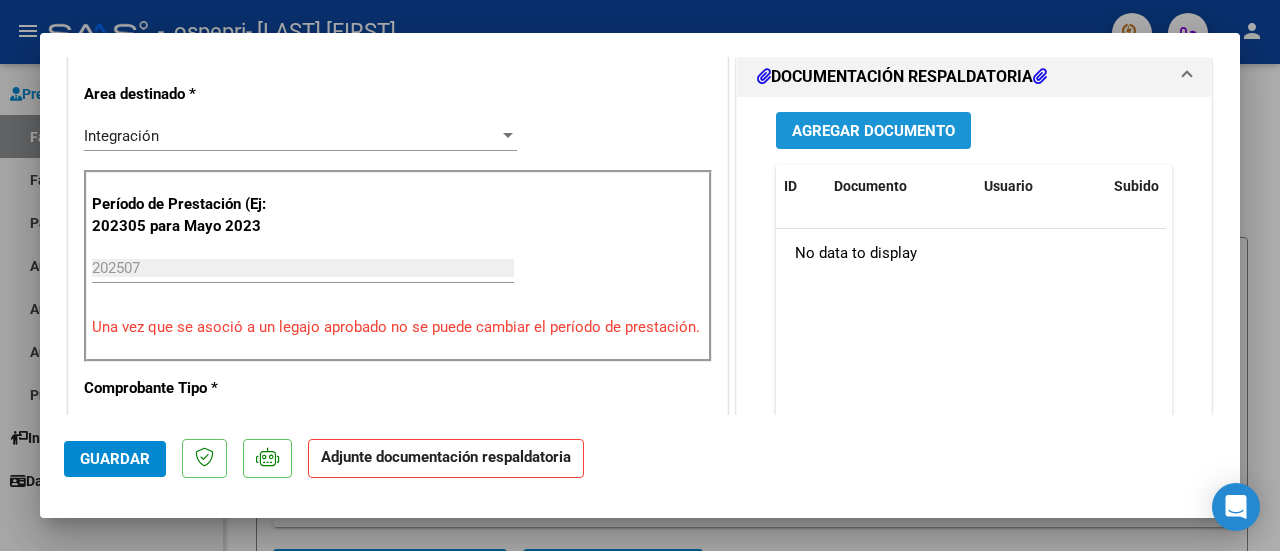 click on "Agregar Documento" at bounding box center (873, 131) 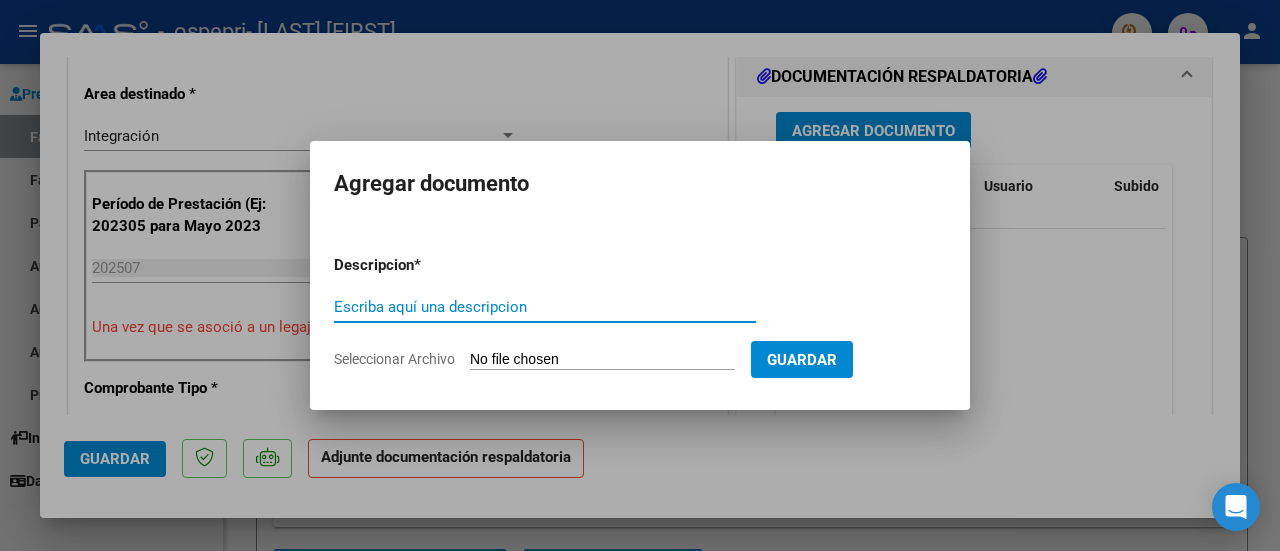 click on "Escriba aquí una descripcion" at bounding box center [545, 307] 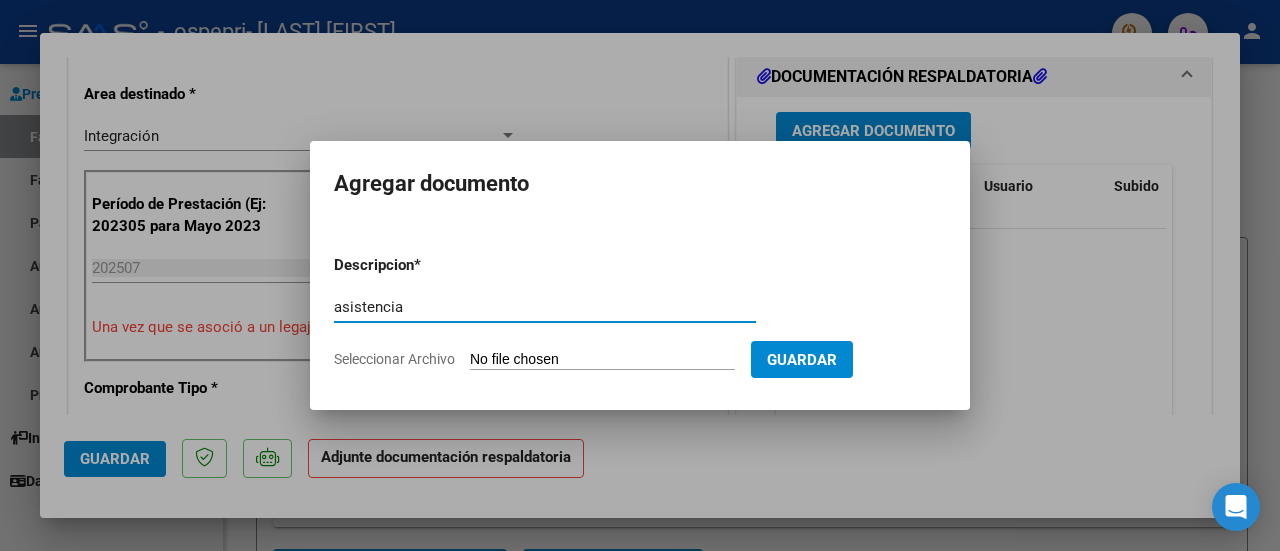 type on "asistencia" 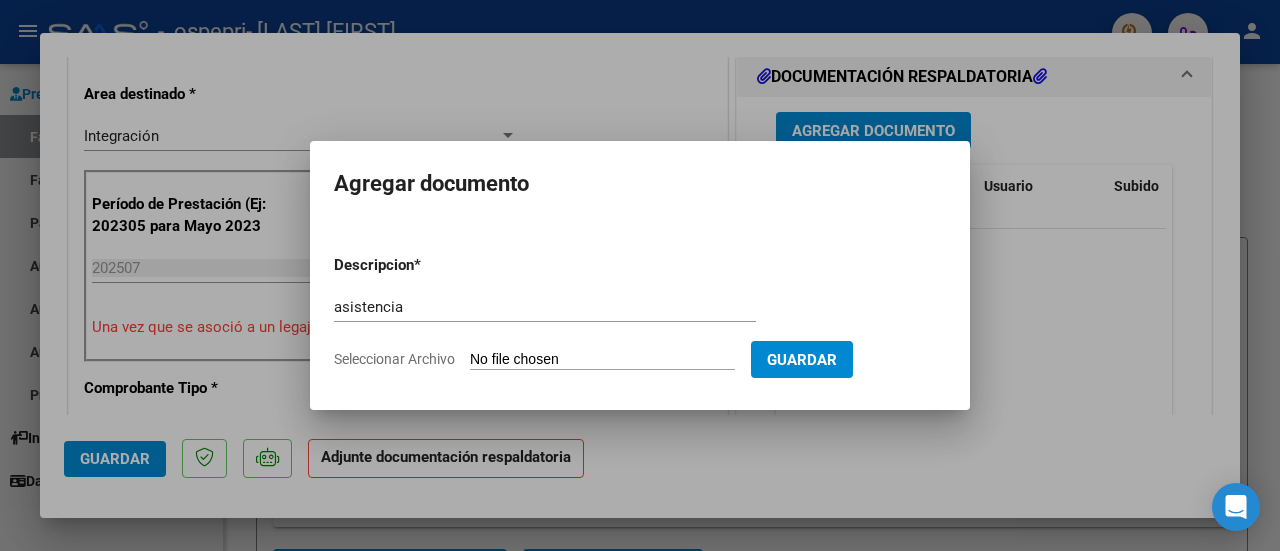 click on "Seleccionar Archivo" at bounding box center [602, 360] 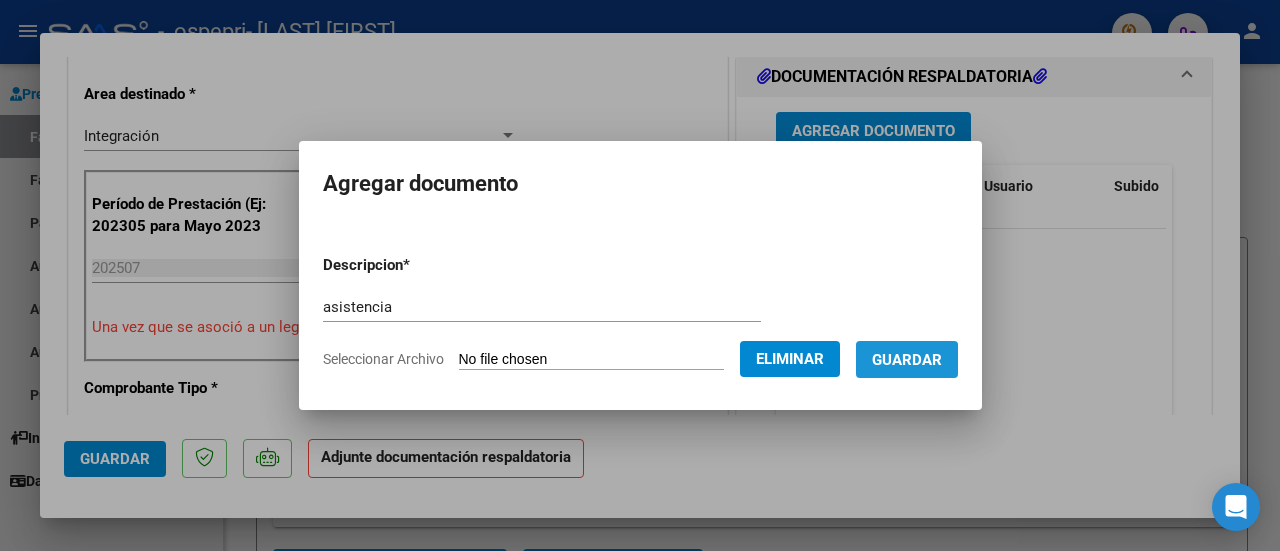 click on "Guardar" at bounding box center [907, 360] 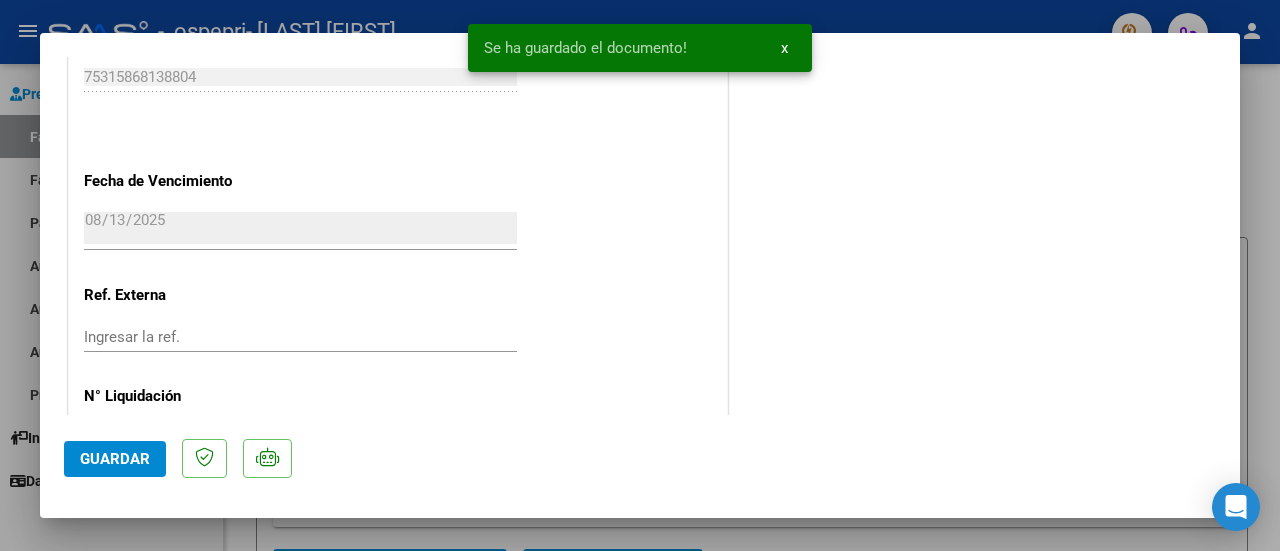 scroll, scrollTop: 1450, scrollLeft: 0, axis: vertical 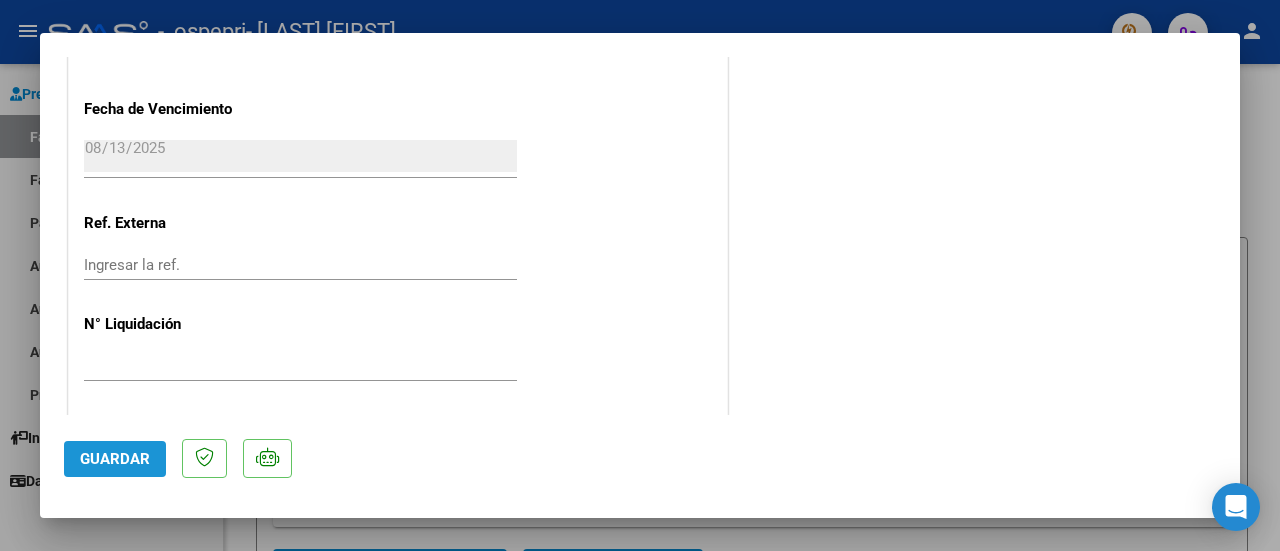 click on "Guardar" 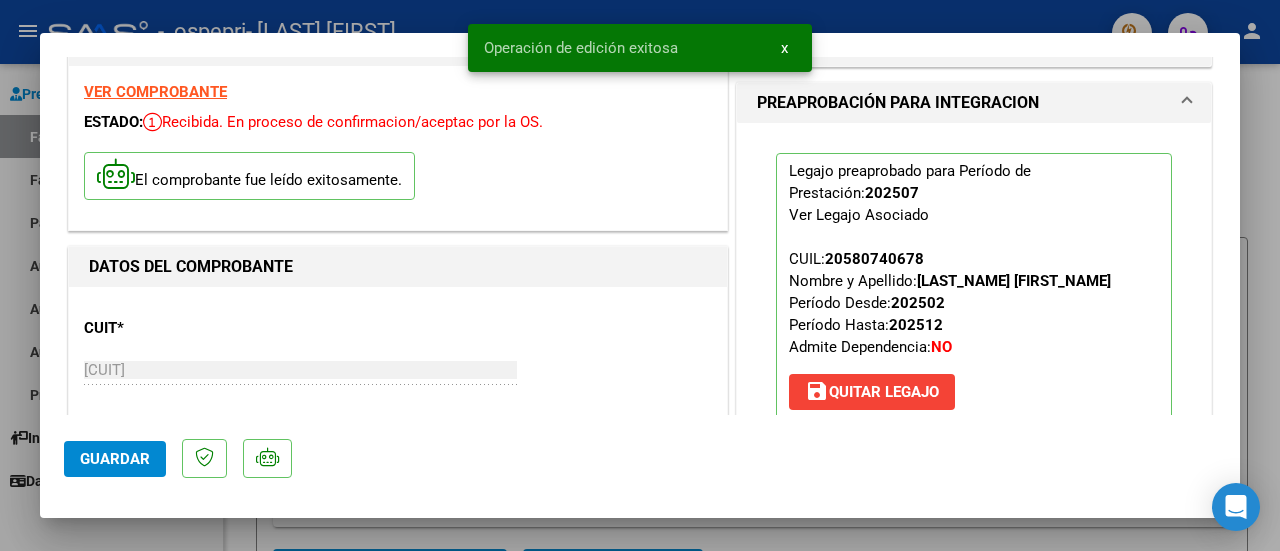 scroll, scrollTop: 0, scrollLeft: 0, axis: both 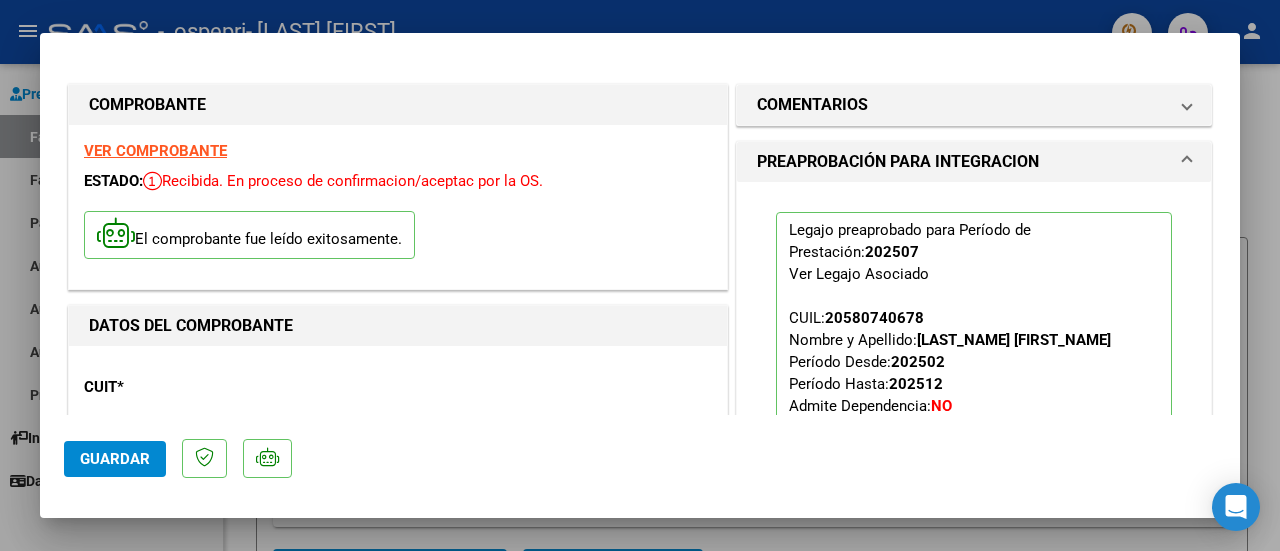 click at bounding box center [640, 275] 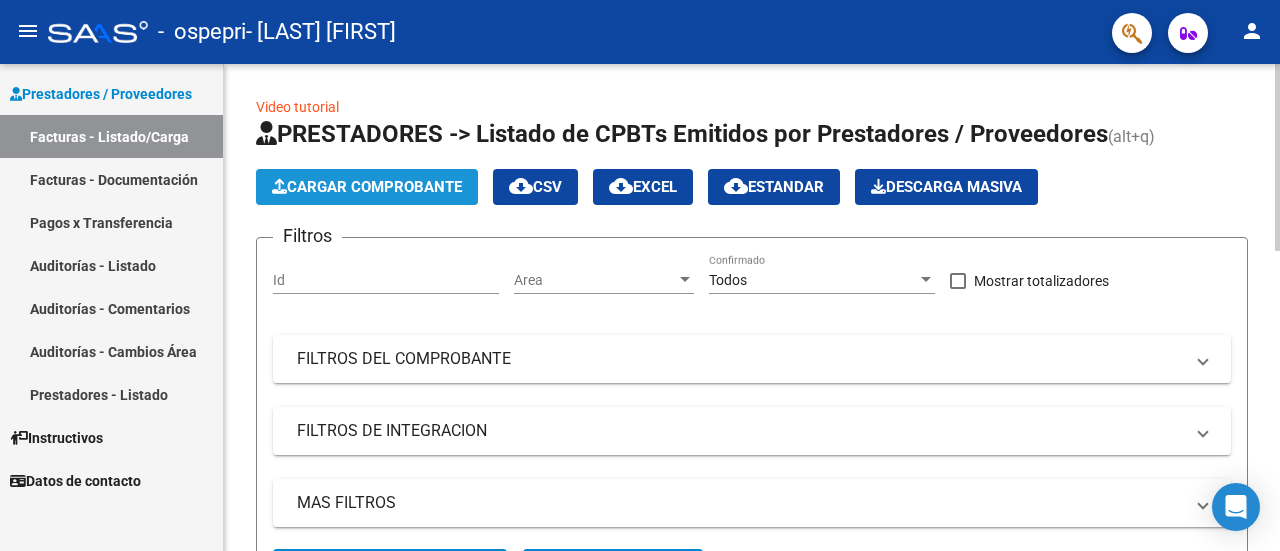 click on "Cargar Comprobante" 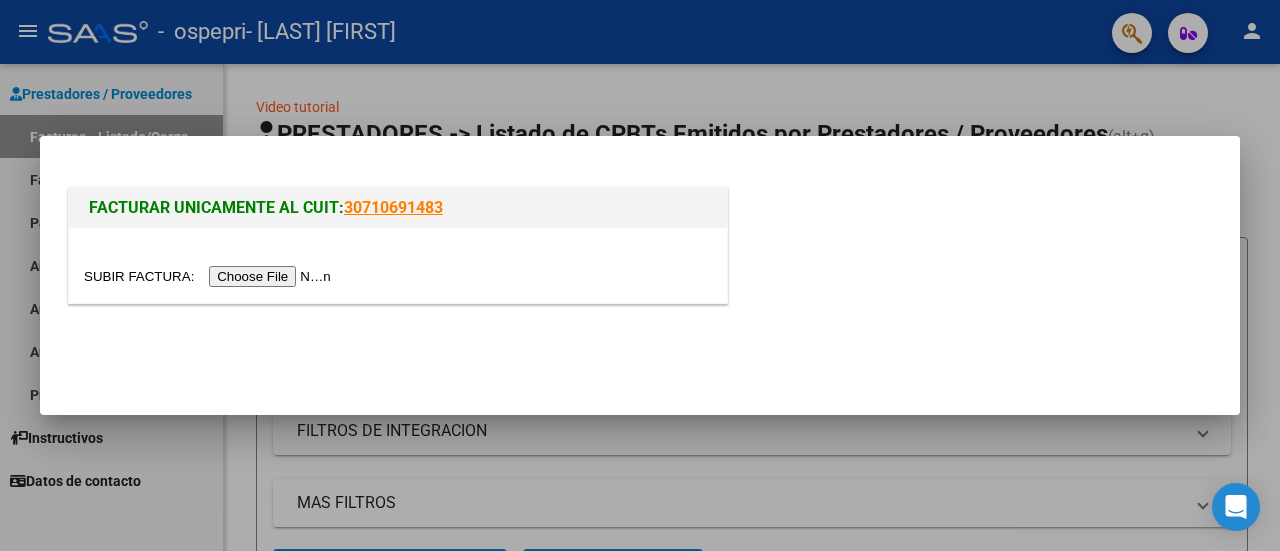 click at bounding box center (210, 276) 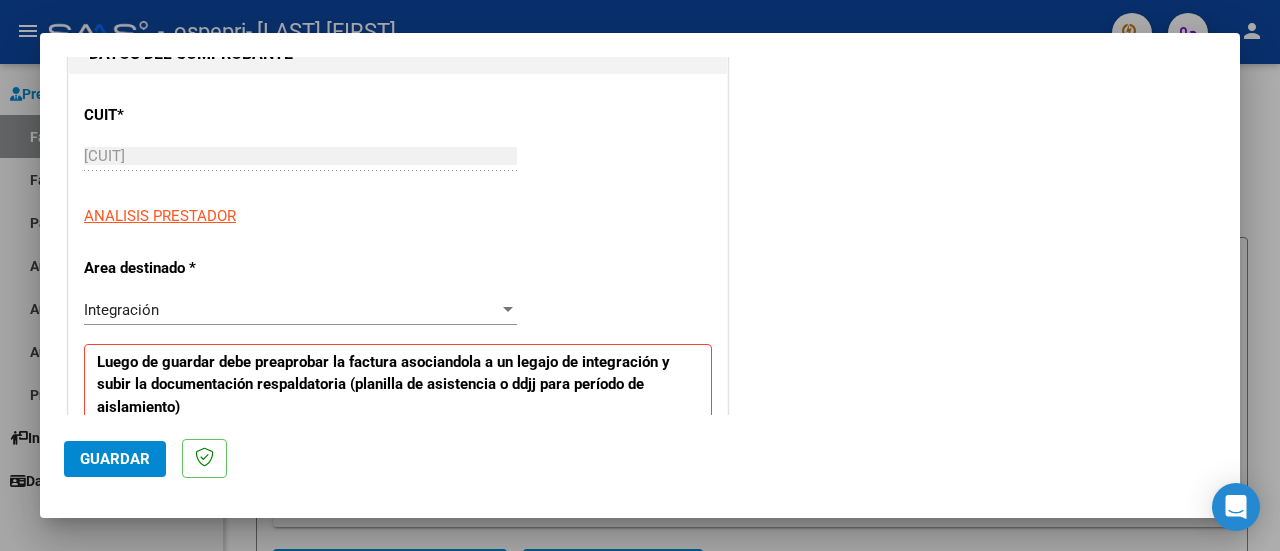 scroll, scrollTop: 238, scrollLeft: 0, axis: vertical 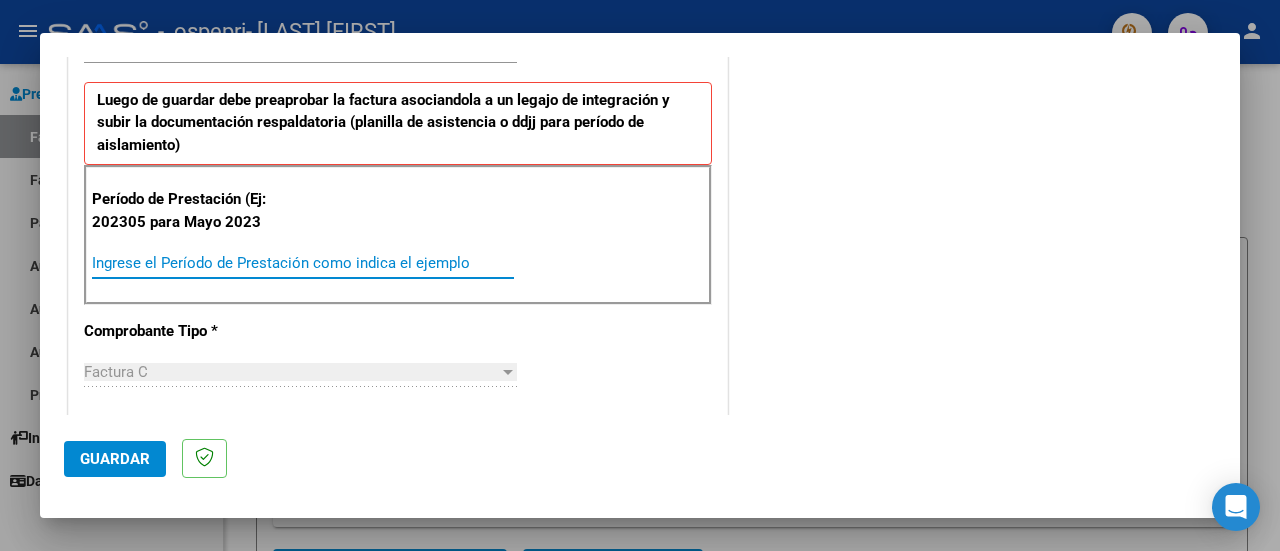 click on "Ingrese el Período de Prestación como indica el ejemplo" at bounding box center [303, 263] 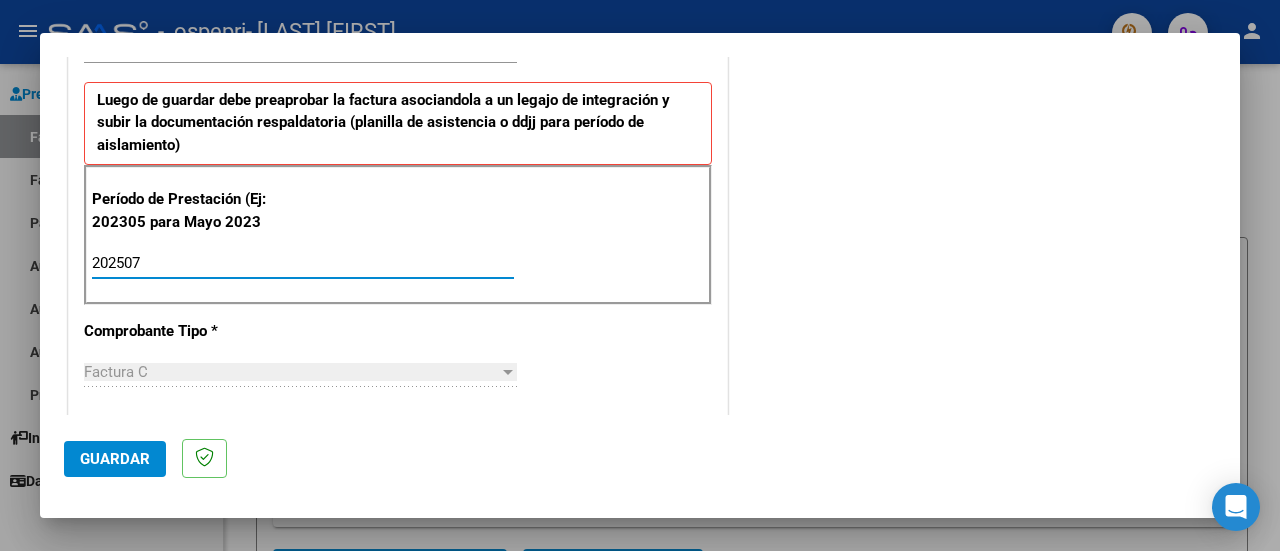 type on "202507" 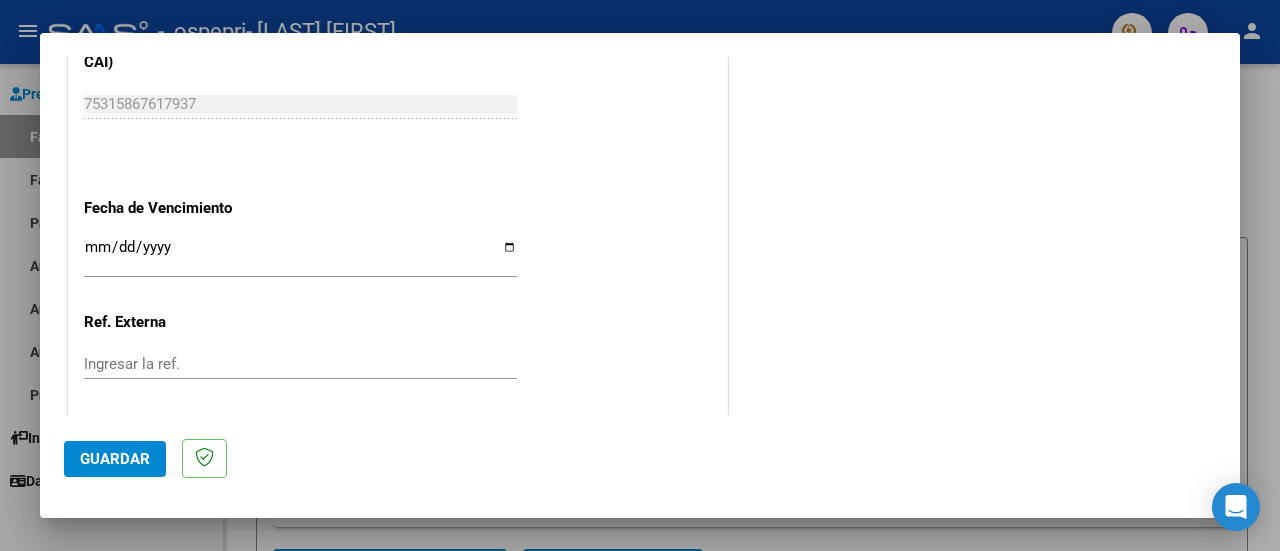 scroll, scrollTop: 1320, scrollLeft: 0, axis: vertical 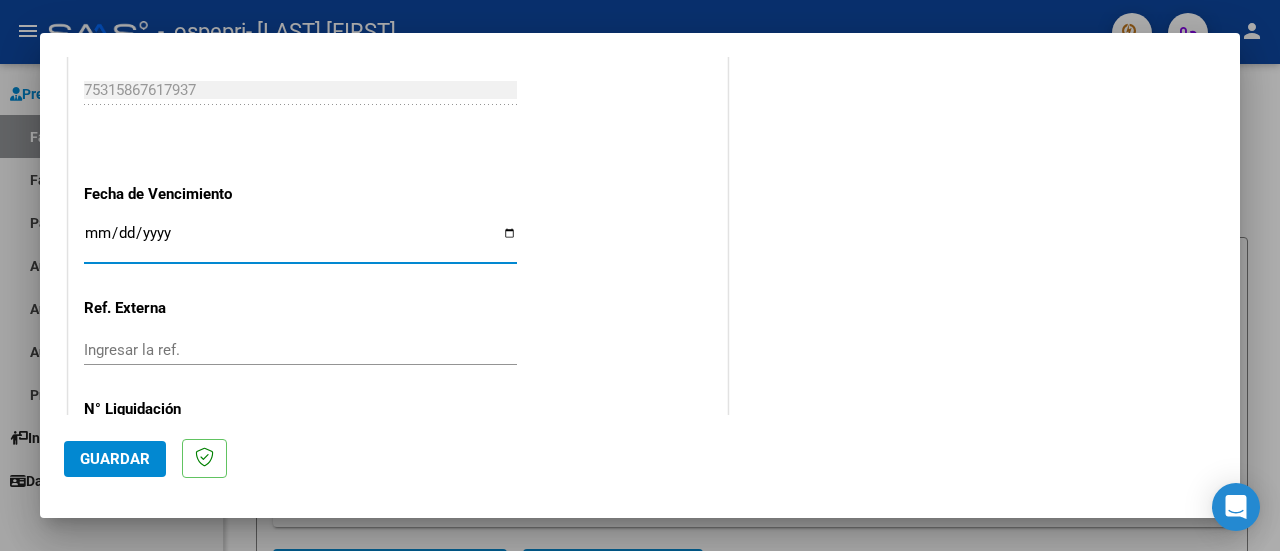 click on "Ingresar la fecha" at bounding box center [300, 241] 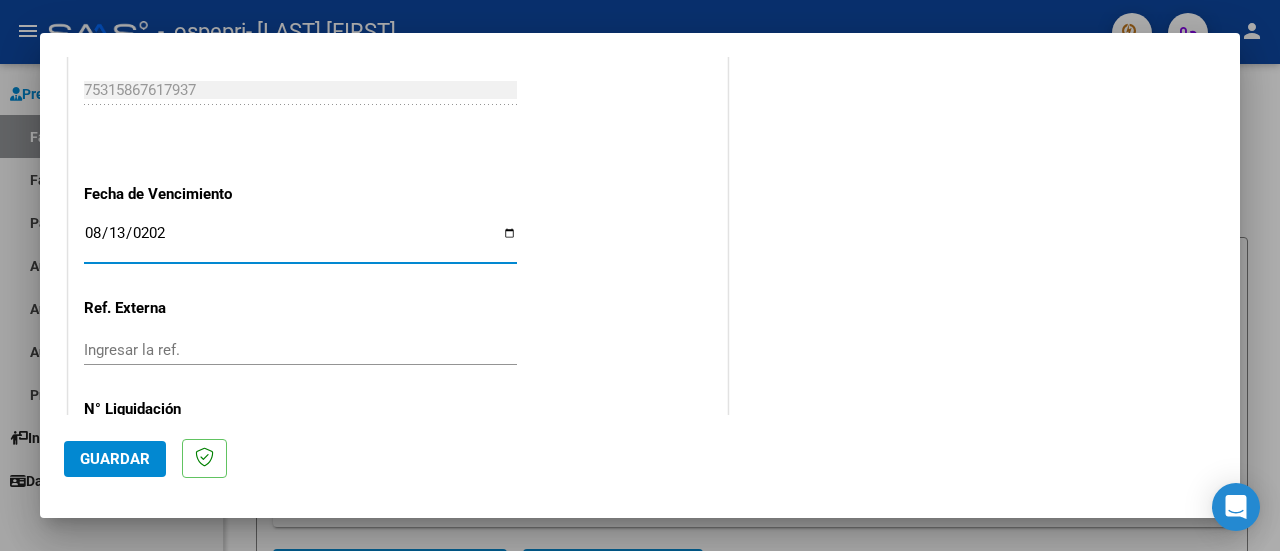 type on "2025-08-13" 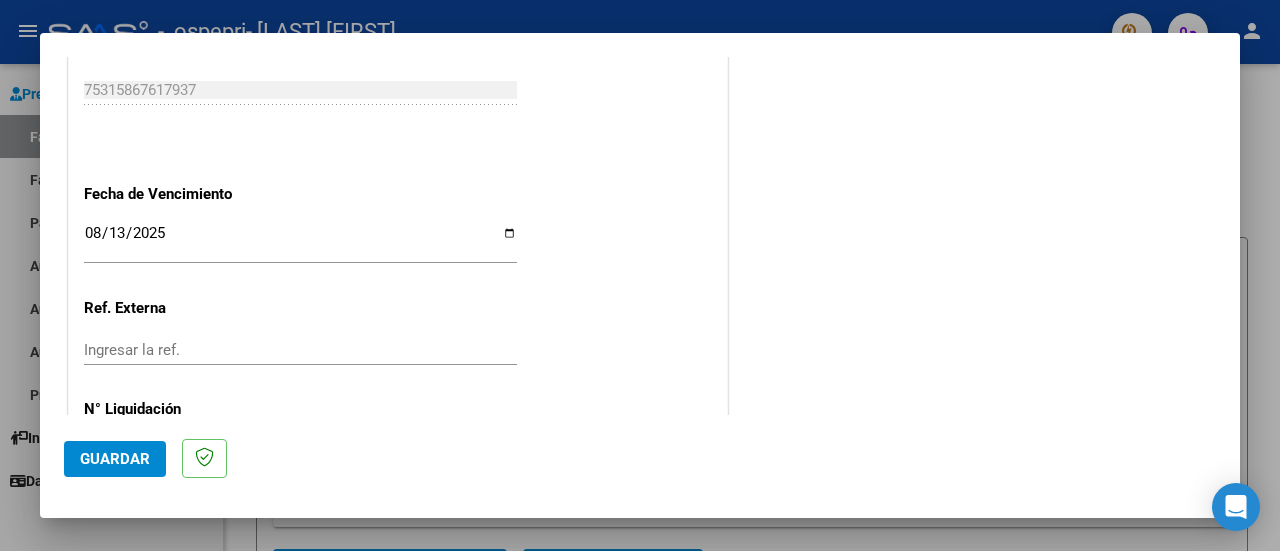 scroll, scrollTop: 1404, scrollLeft: 0, axis: vertical 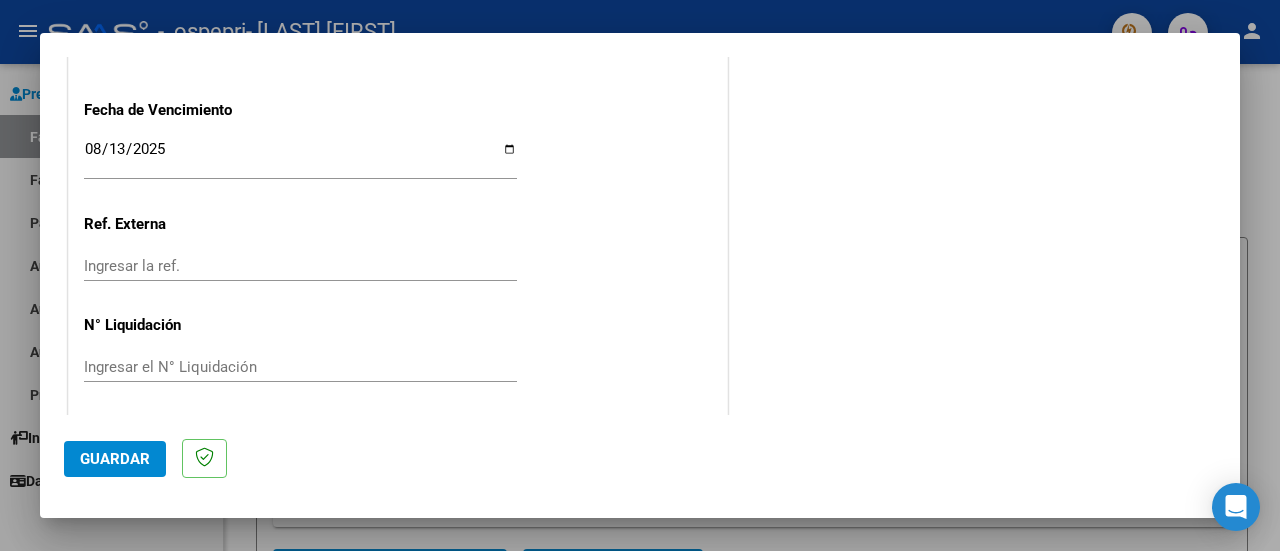 click on "Ingresar el N° Liquidación" at bounding box center [300, 367] 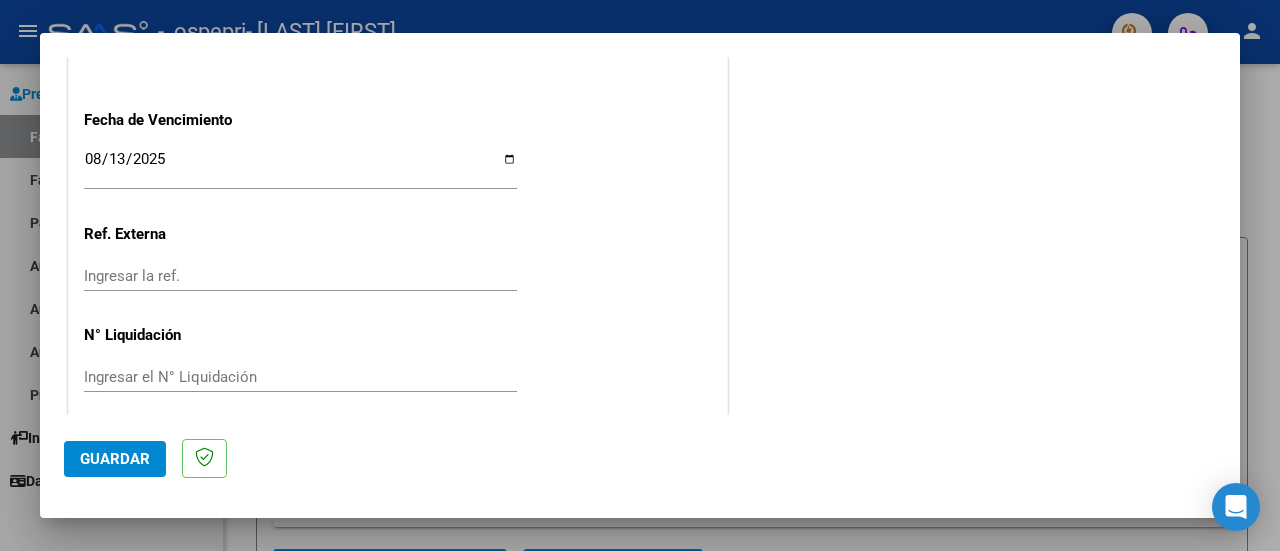 scroll, scrollTop: 1404, scrollLeft: 0, axis: vertical 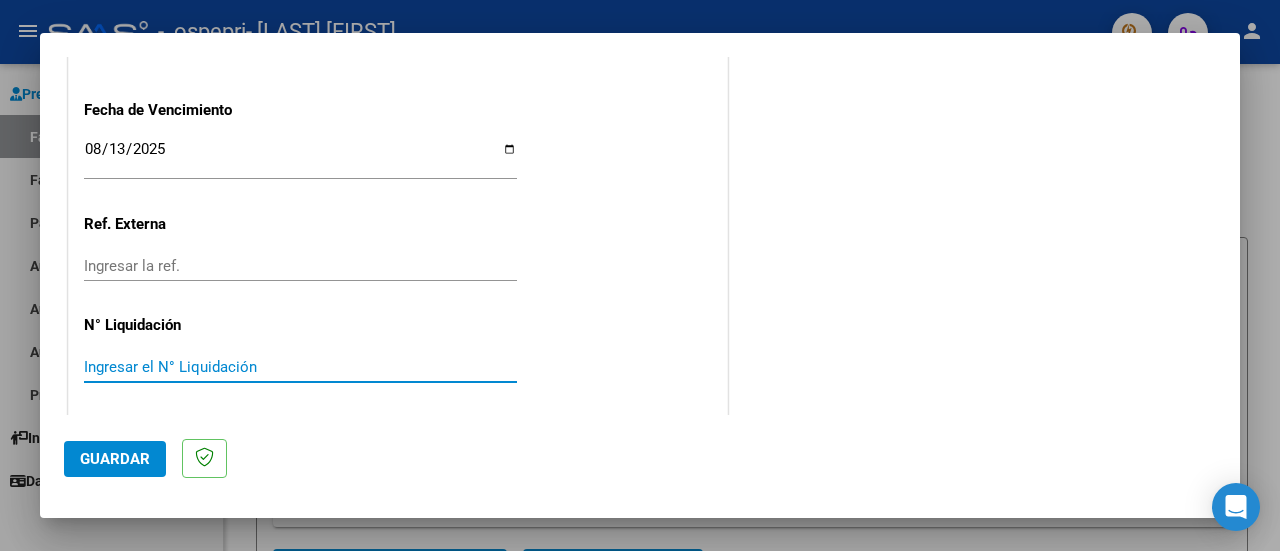 click on "Ingresar el N° Liquidación" at bounding box center [300, 367] 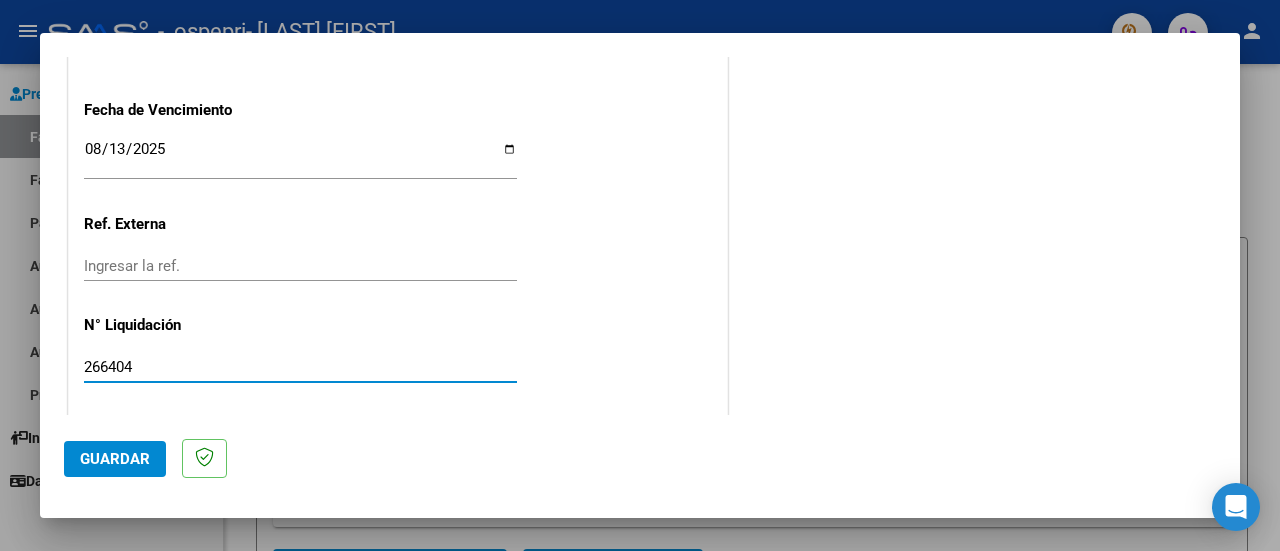 type on "266404" 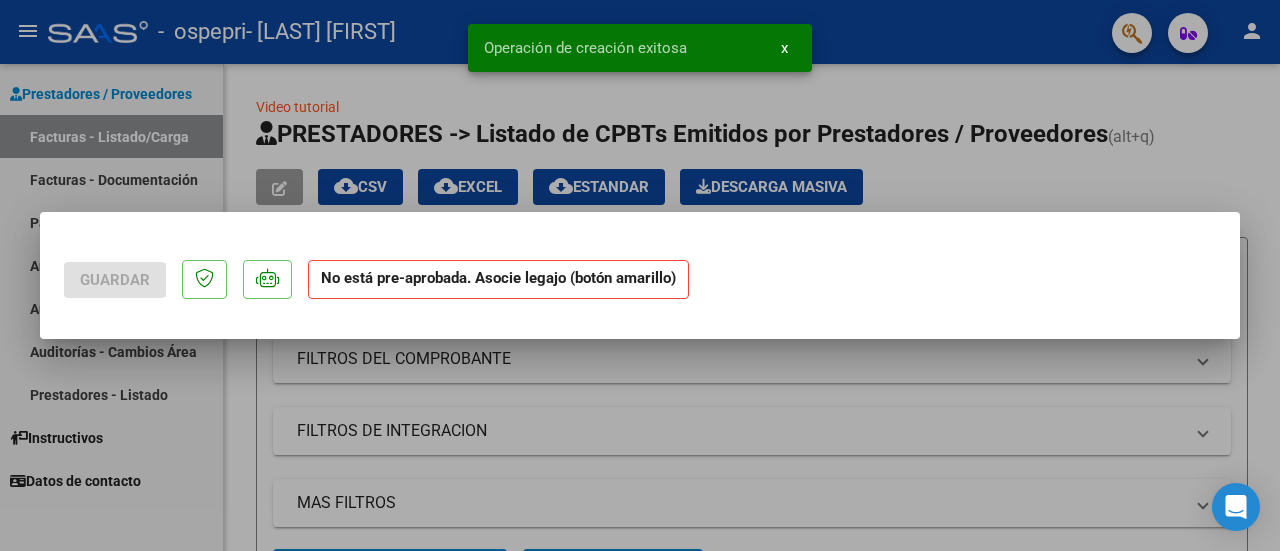 scroll, scrollTop: 0, scrollLeft: 0, axis: both 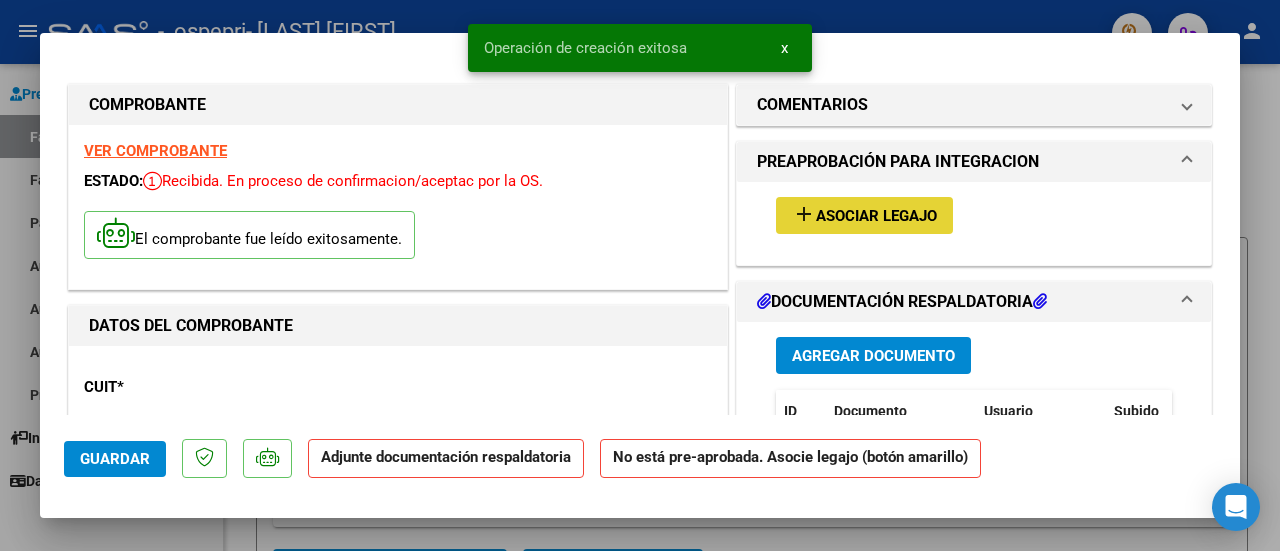 click on "Asociar Legajo" at bounding box center [876, 216] 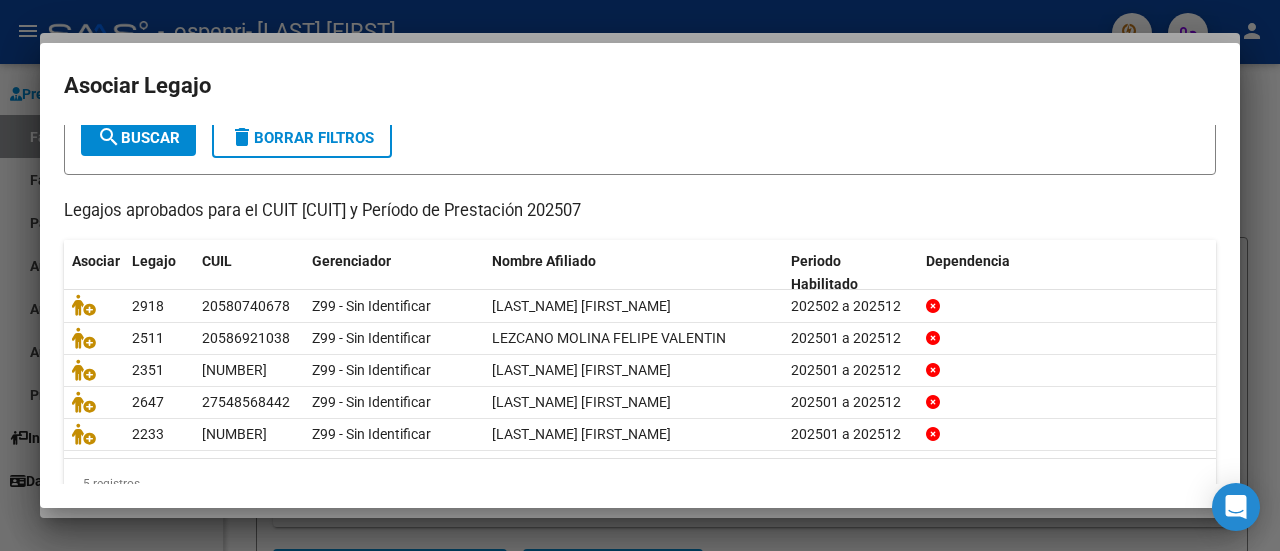 scroll, scrollTop: 128, scrollLeft: 0, axis: vertical 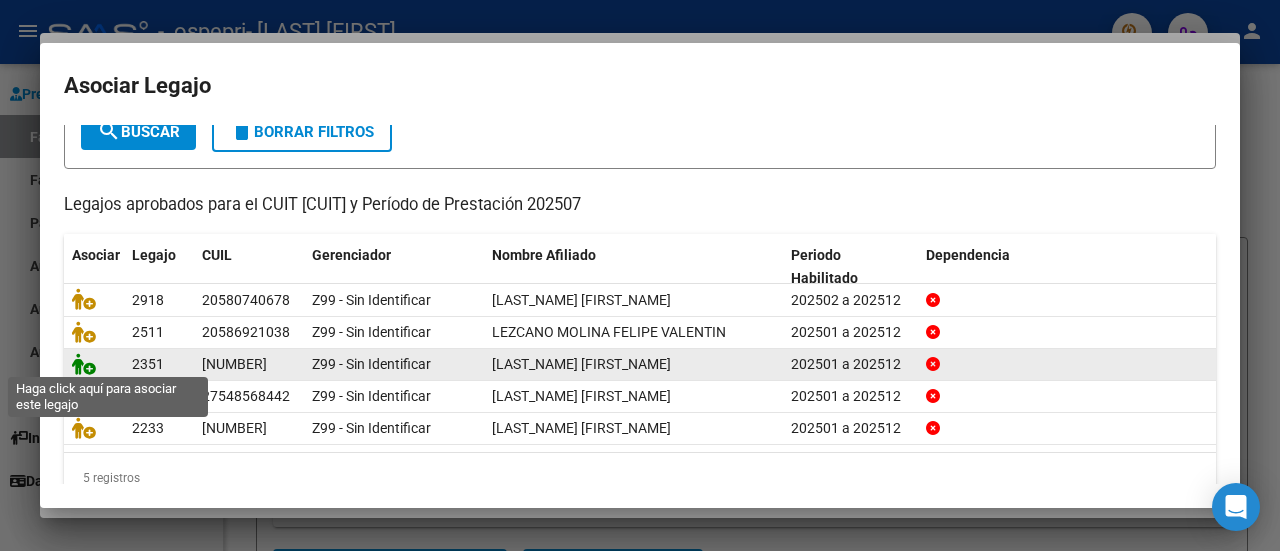 click 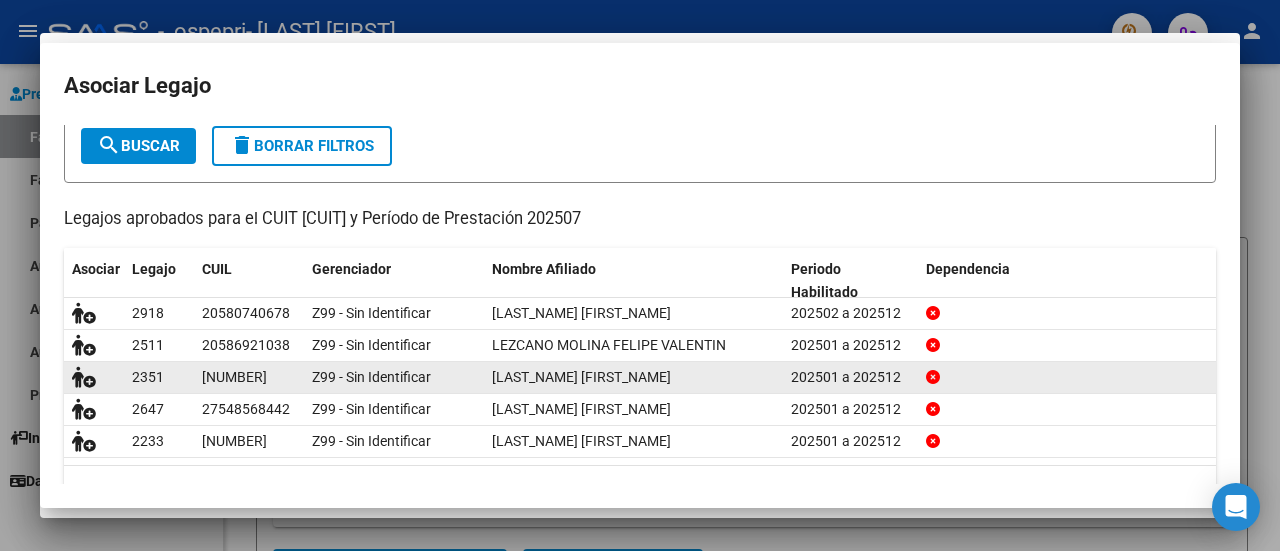 scroll, scrollTop: 142, scrollLeft: 0, axis: vertical 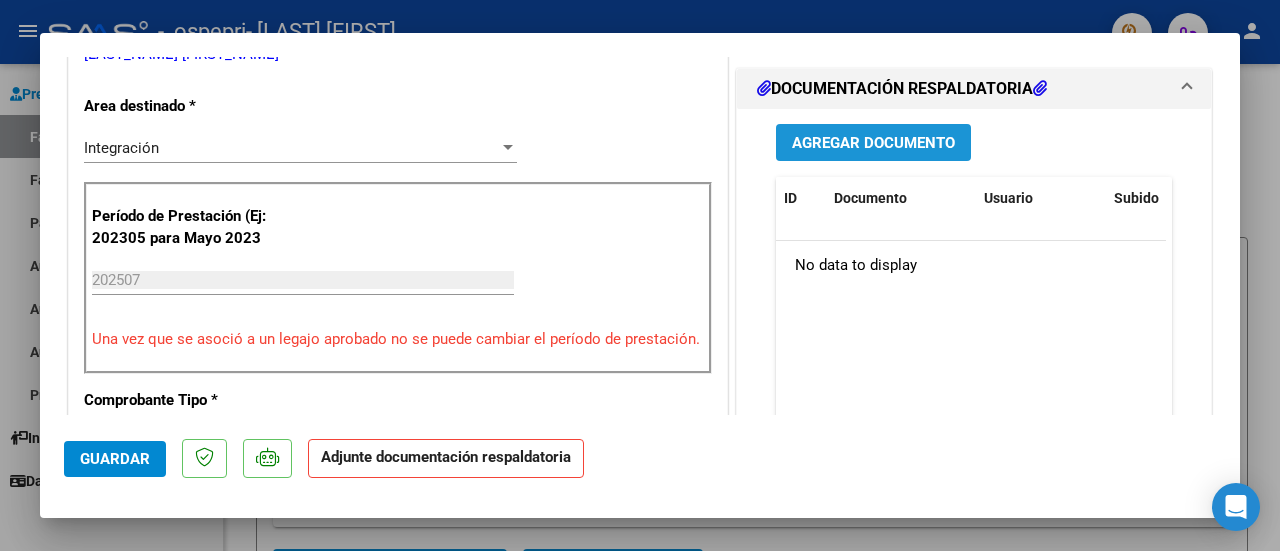 click on "Agregar Documento" at bounding box center [873, 142] 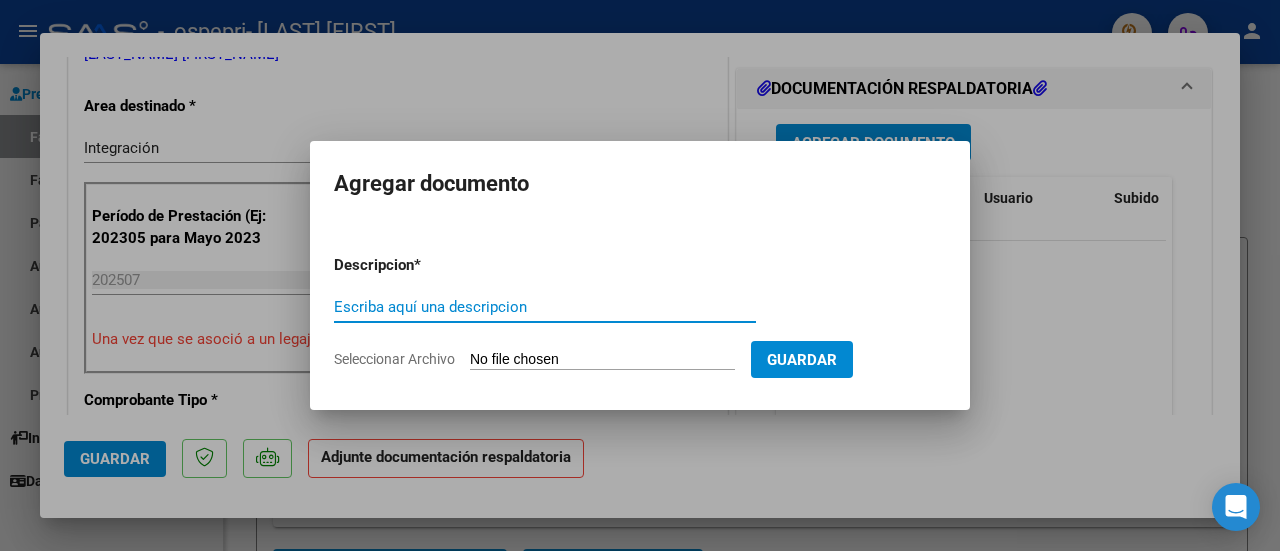click on "Escriba aquí una descripcion" at bounding box center (545, 307) 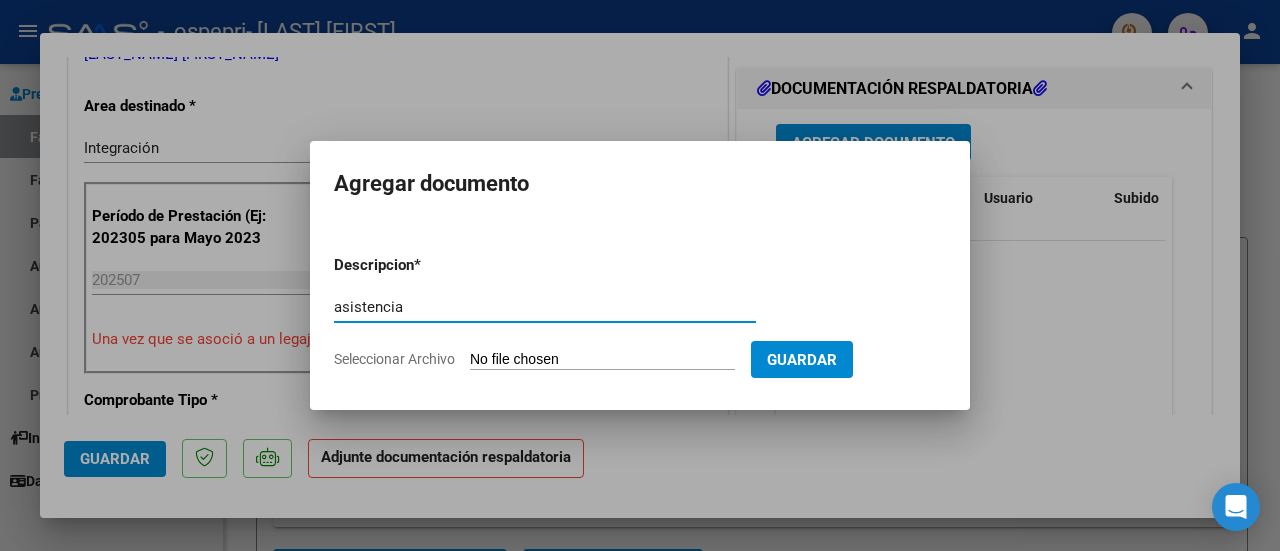 type on "asistencia" 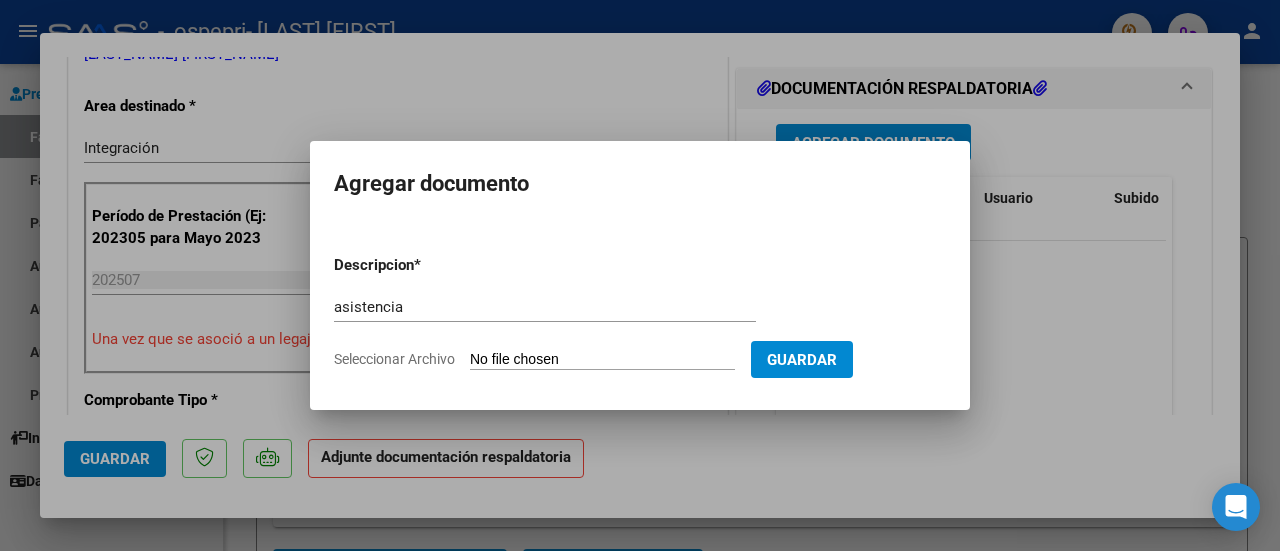 type on "C:\fakepath\asistencia [LAST_NAME] julio.pdf" 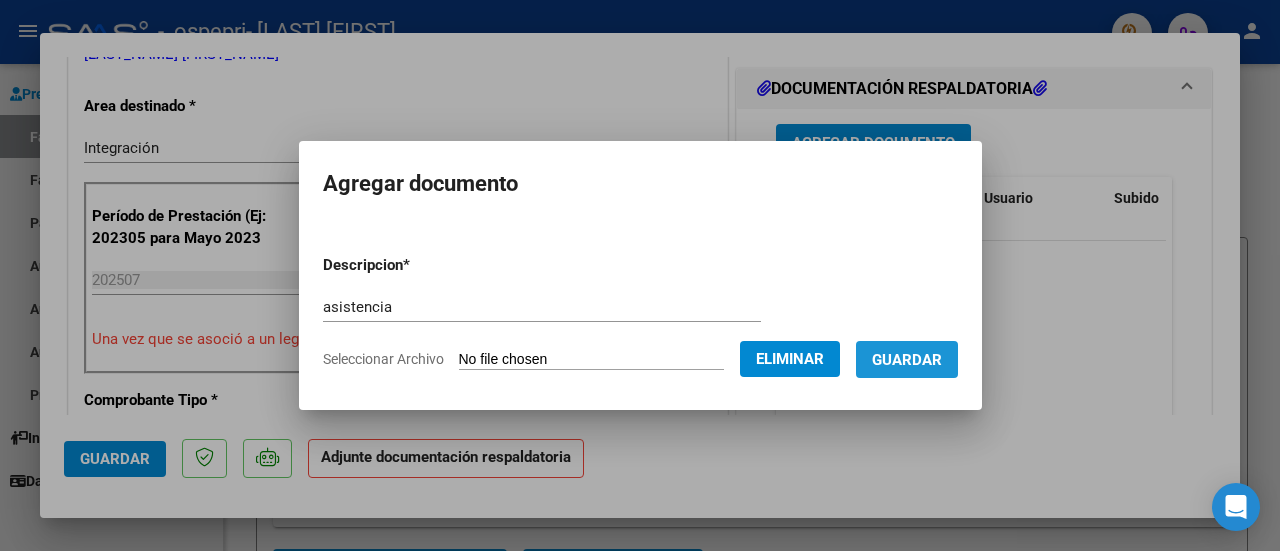 click on "Guardar" at bounding box center (907, 360) 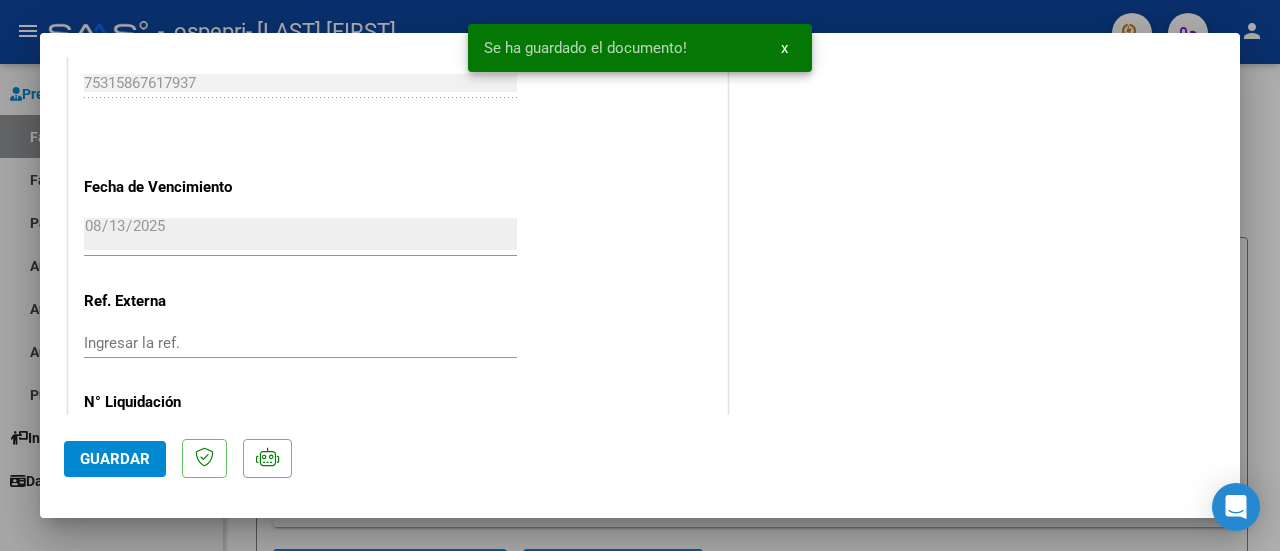 scroll, scrollTop: 1450, scrollLeft: 0, axis: vertical 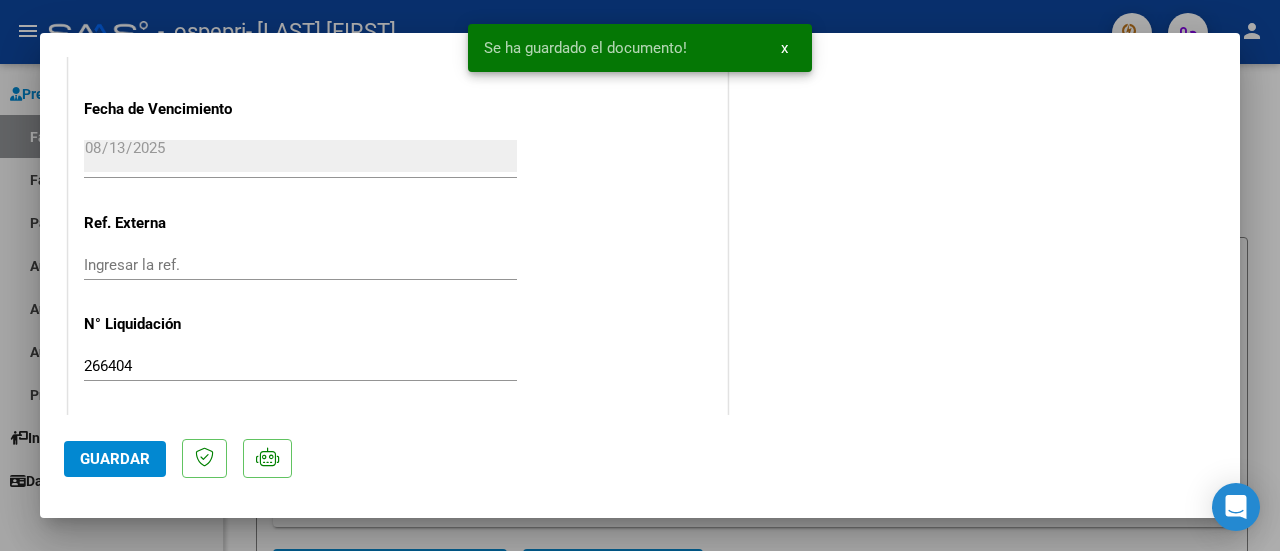 click on "Guardar" 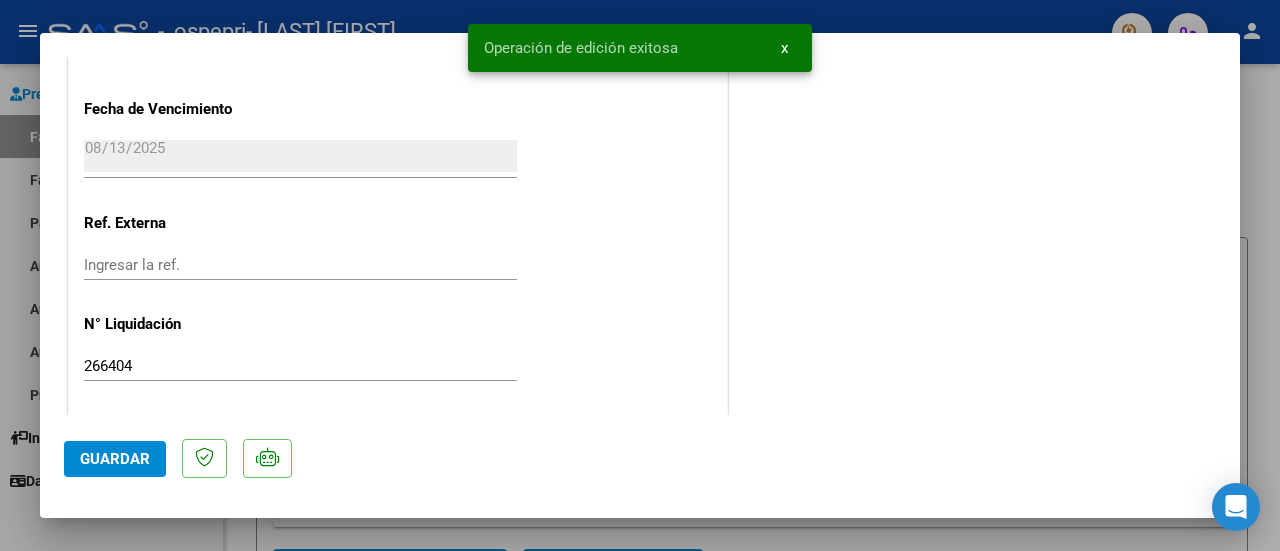 click at bounding box center (640, 275) 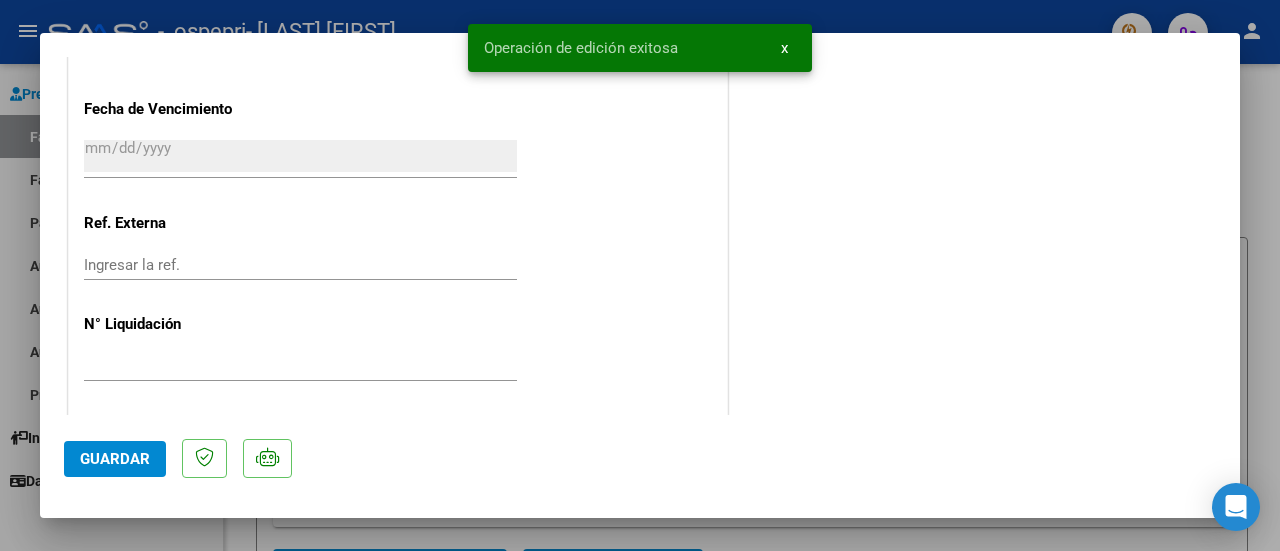 scroll, scrollTop: 1602, scrollLeft: 0, axis: vertical 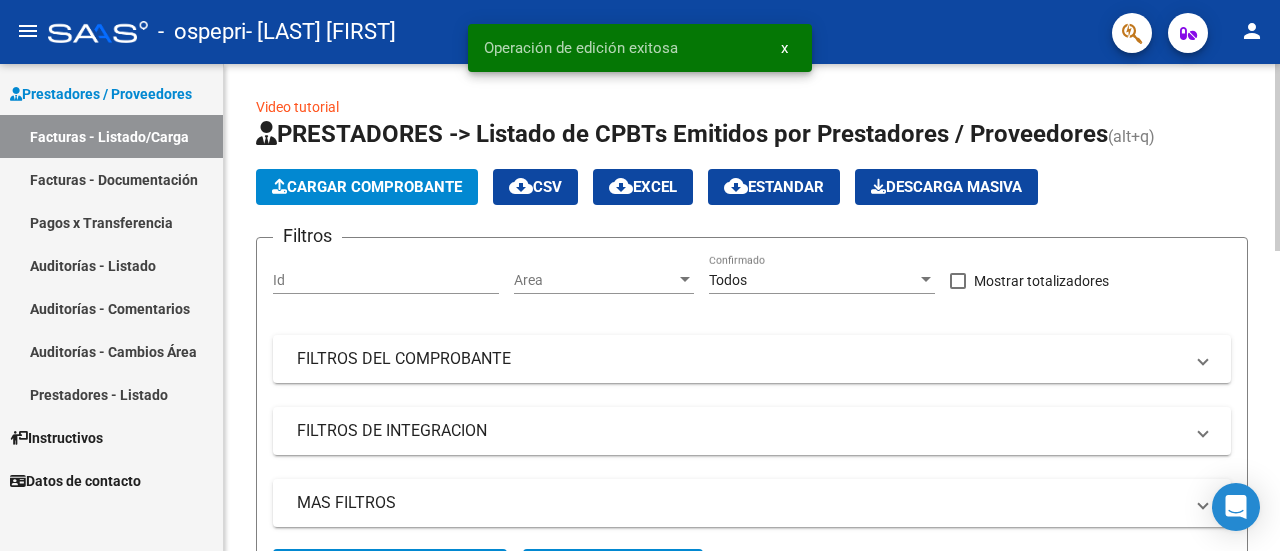 click on "Cargar Comprobante" 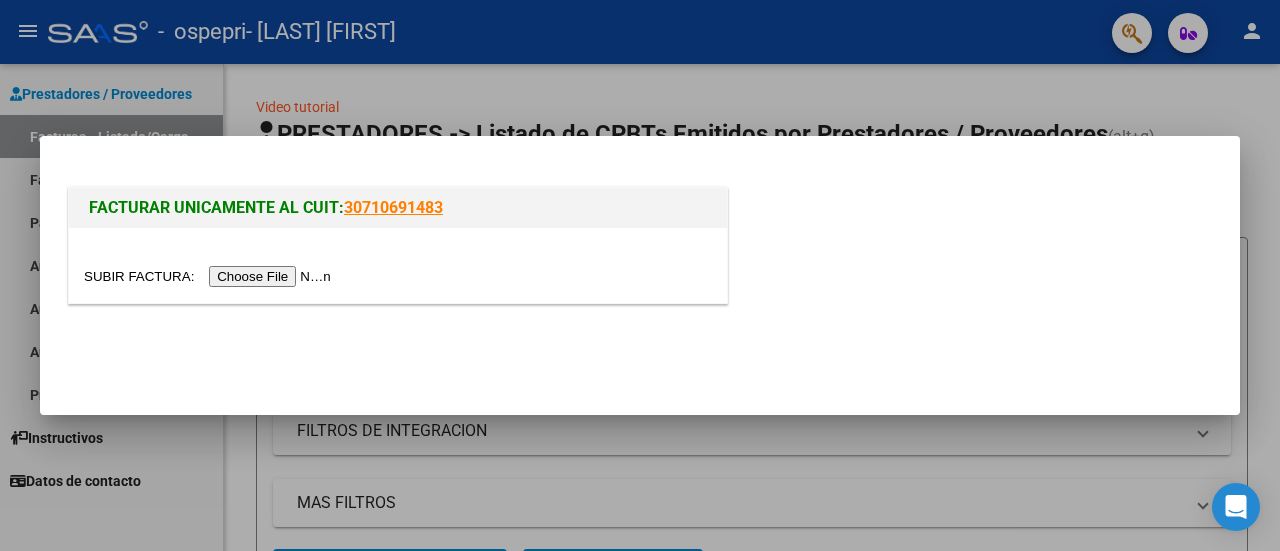 click at bounding box center (210, 276) 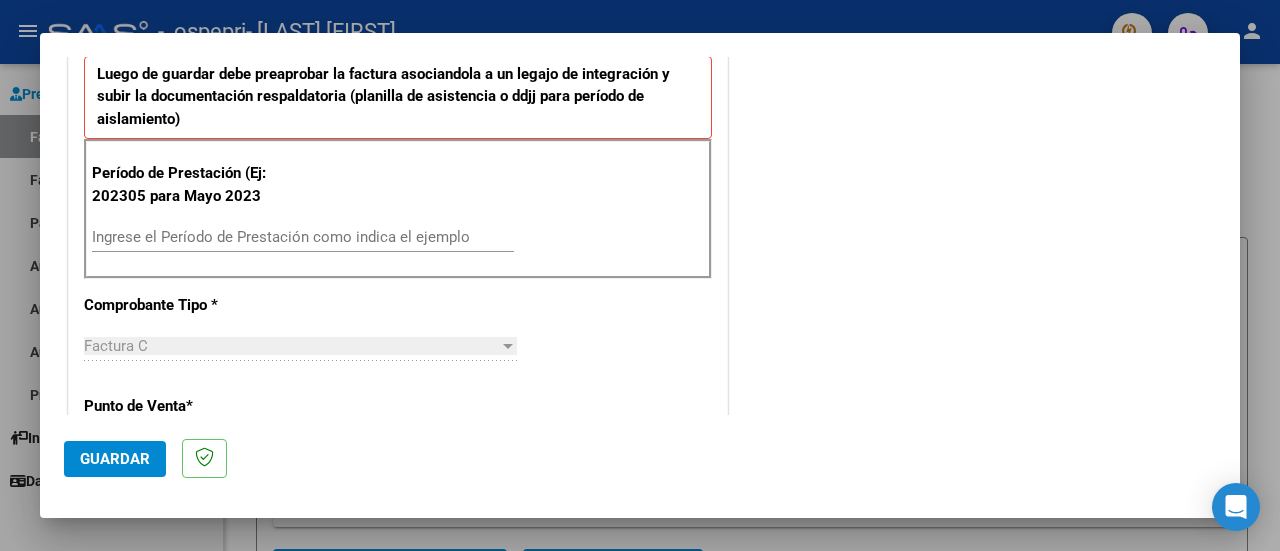 scroll, scrollTop: 544, scrollLeft: 0, axis: vertical 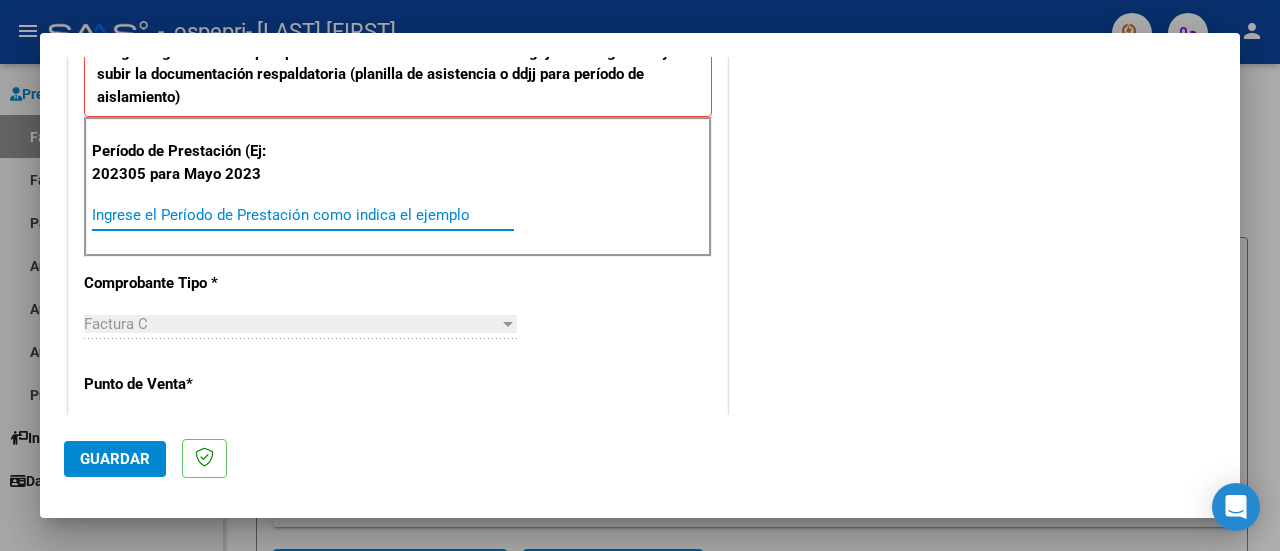 click on "Ingrese el Período de Prestación como indica el ejemplo" at bounding box center (303, 215) 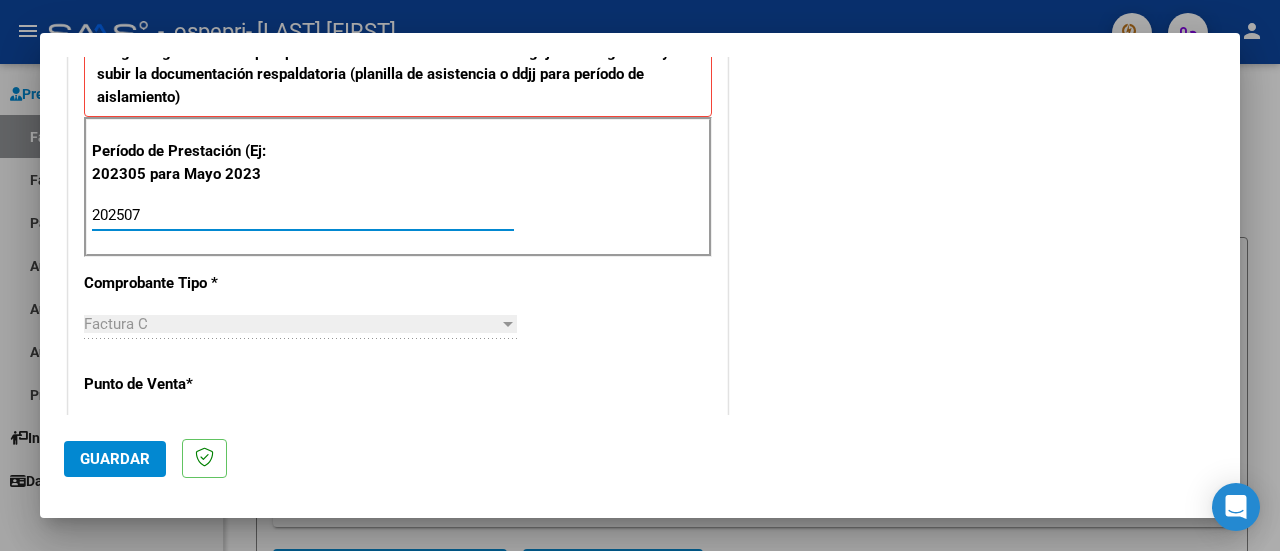 type on "202507" 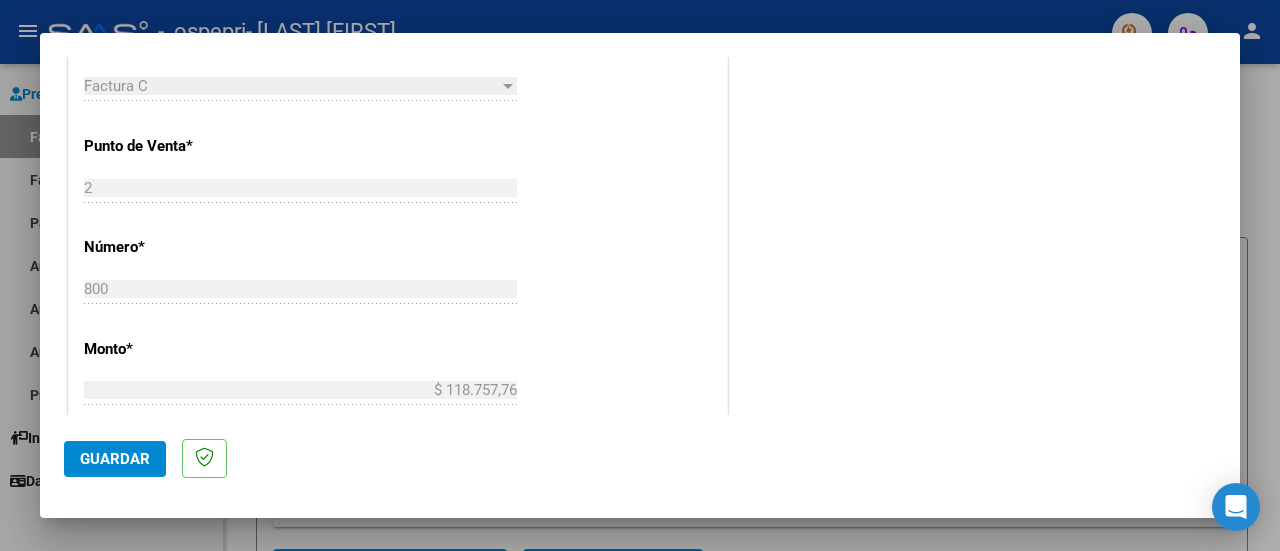 scroll, scrollTop: 786, scrollLeft: 0, axis: vertical 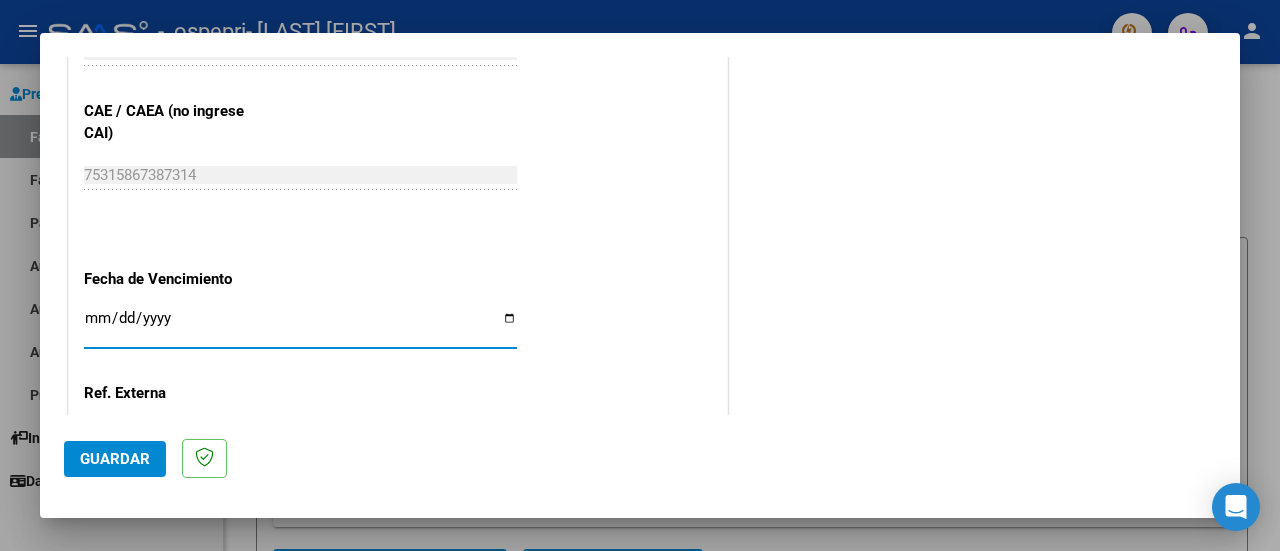 click on "Ingresar la fecha" at bounding box center (300, 326) 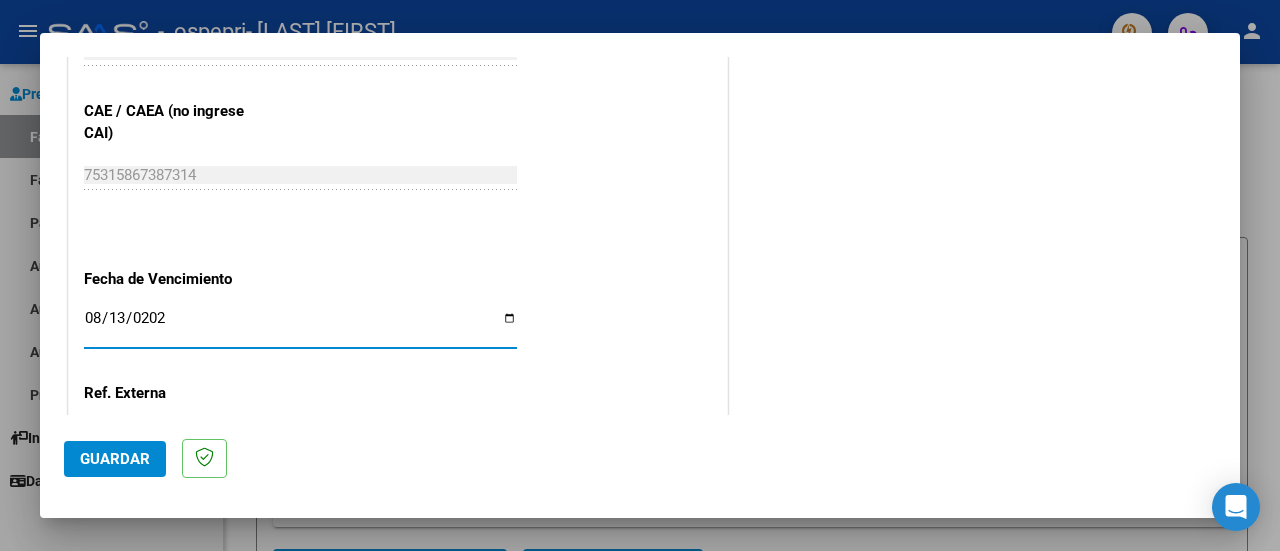 type on "2025-08-13" 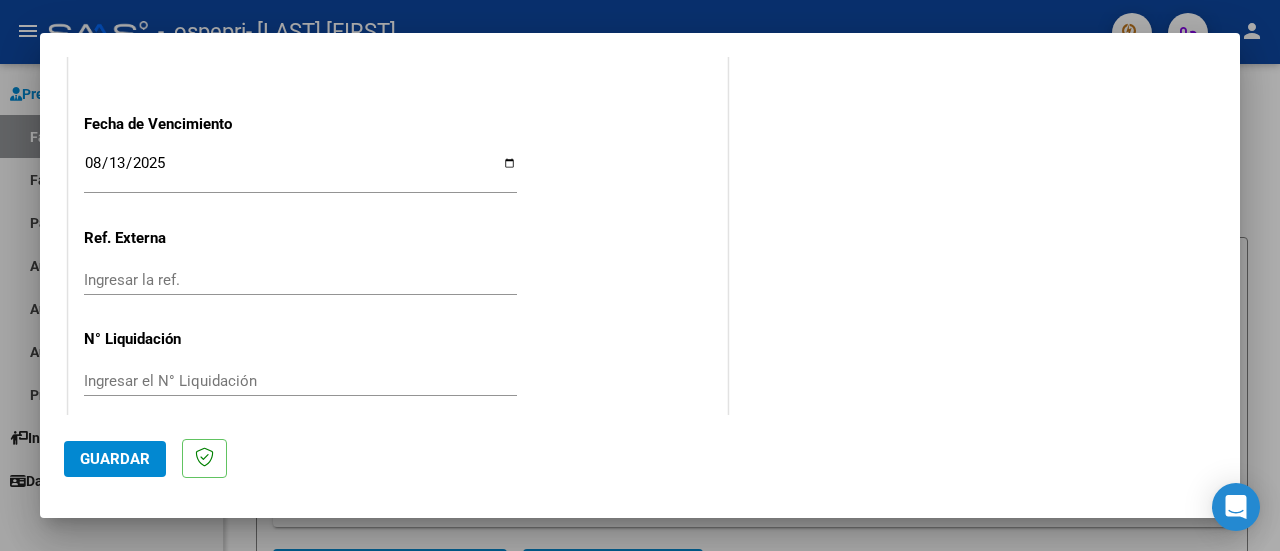 scroll, scrollTop: 1404, scrollLeft: 0, axis: vertical 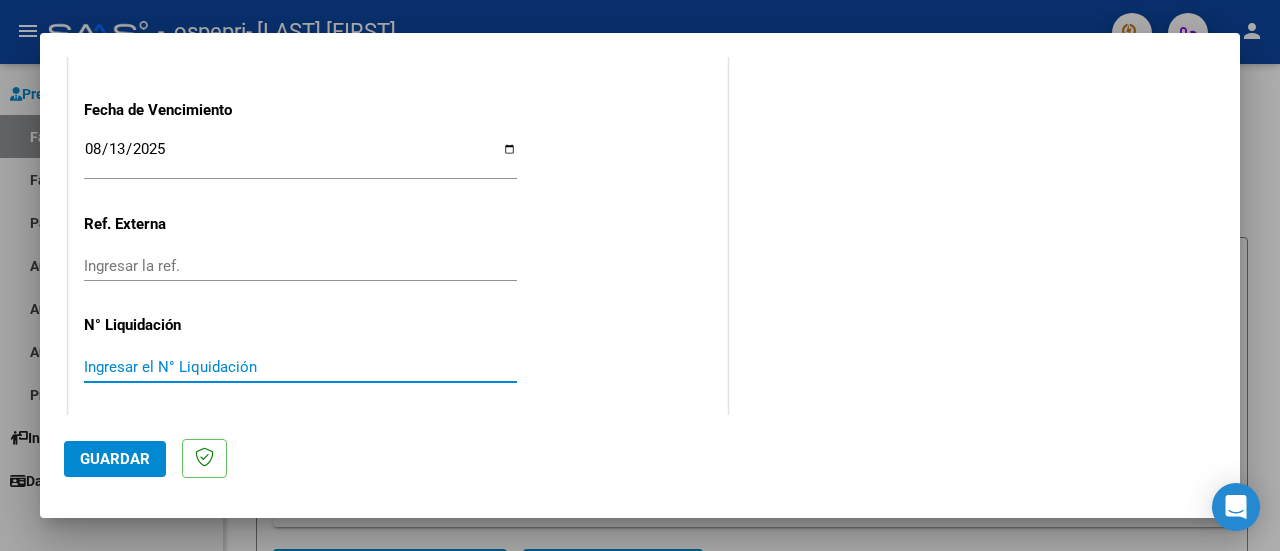 click on "Ingresar el N° Liquidación" at bounding box center [300, 367] 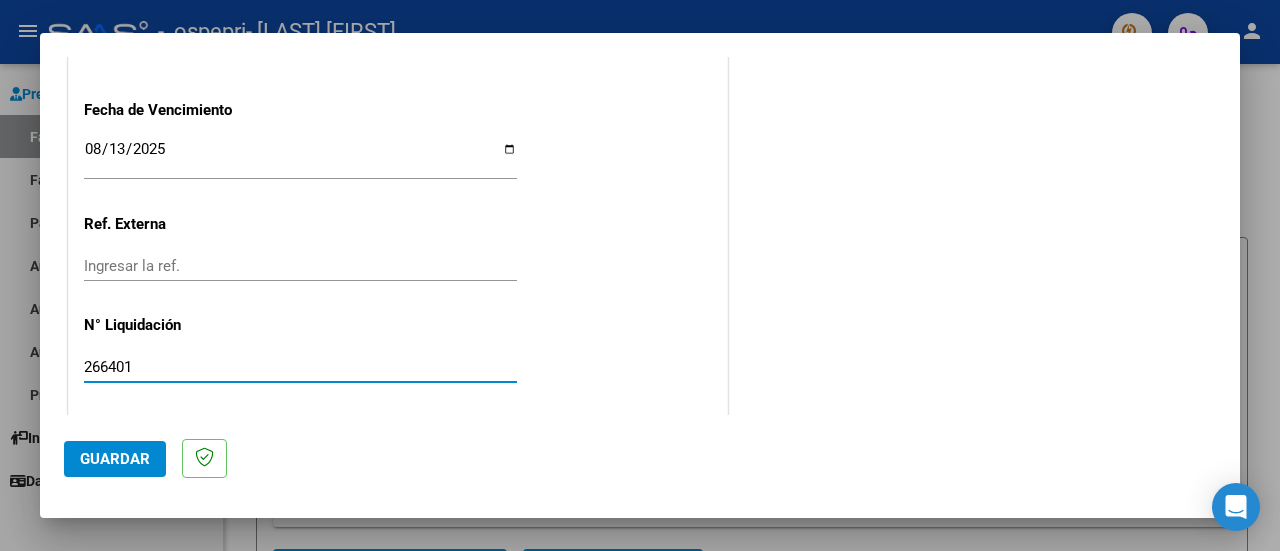 type on "266401" 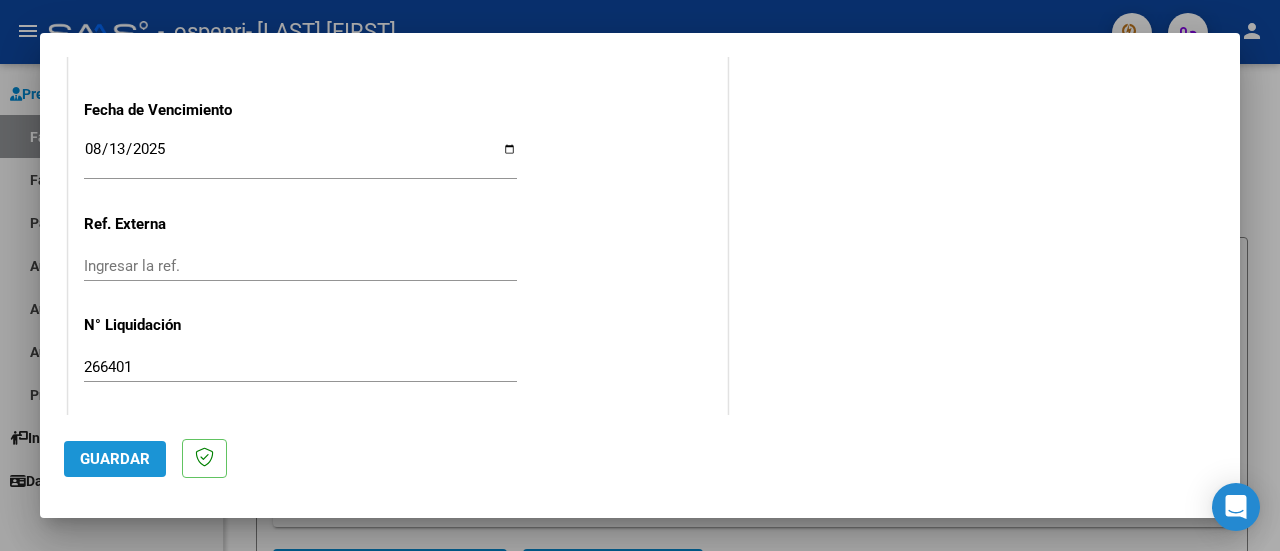 click on "Guardar" 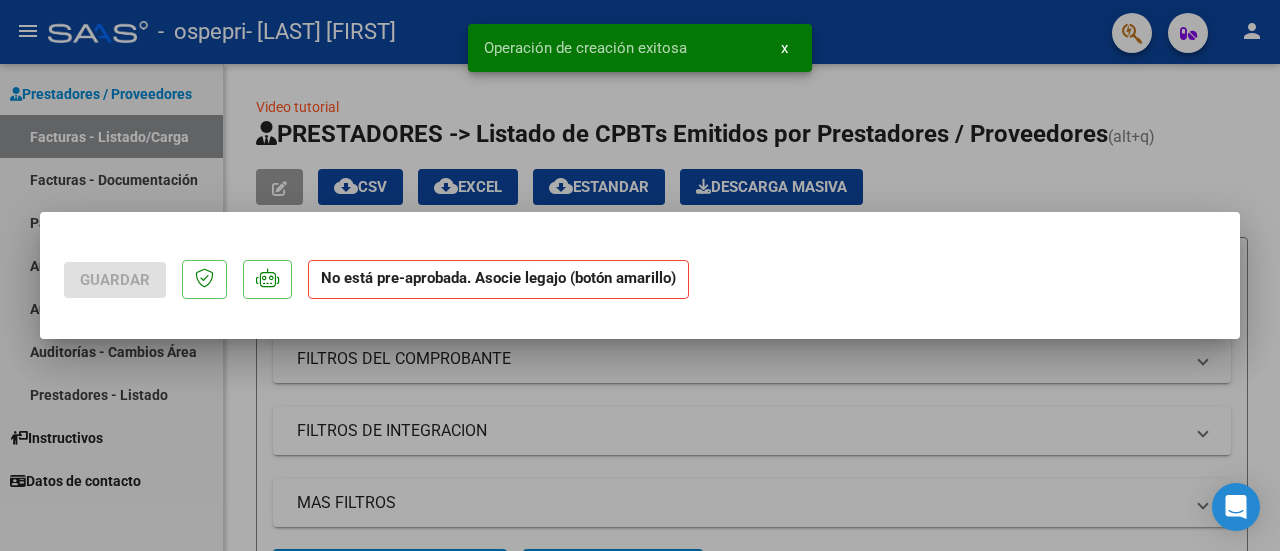 scroll, scrollTop: 0, scrollLeft: 0, axis: both 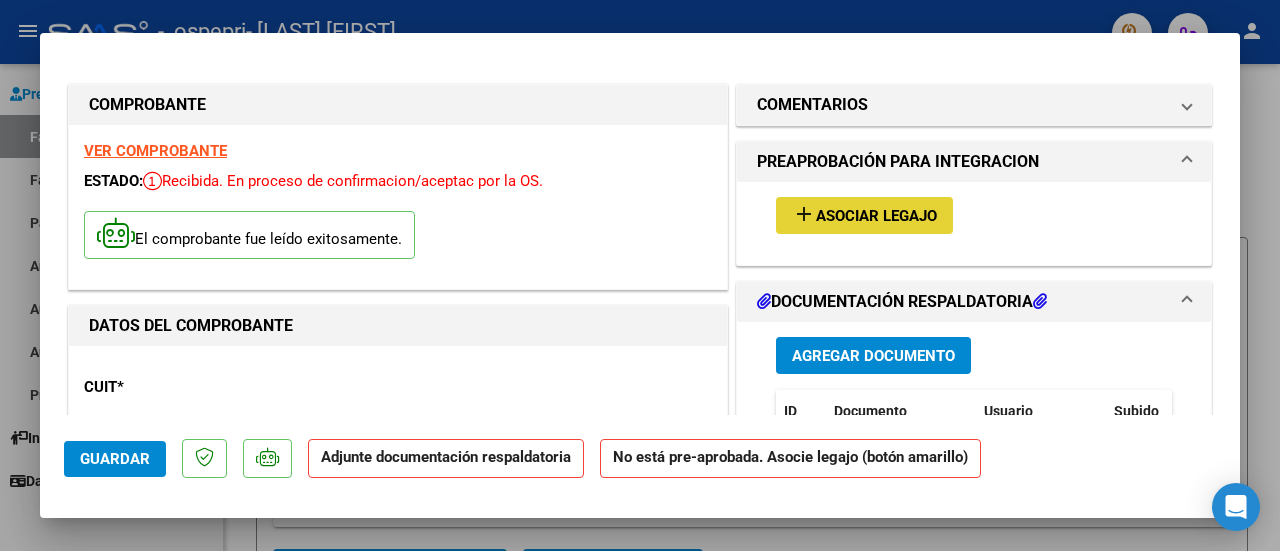 click on "Asociar Legajo" at bounding box center (876, 216) 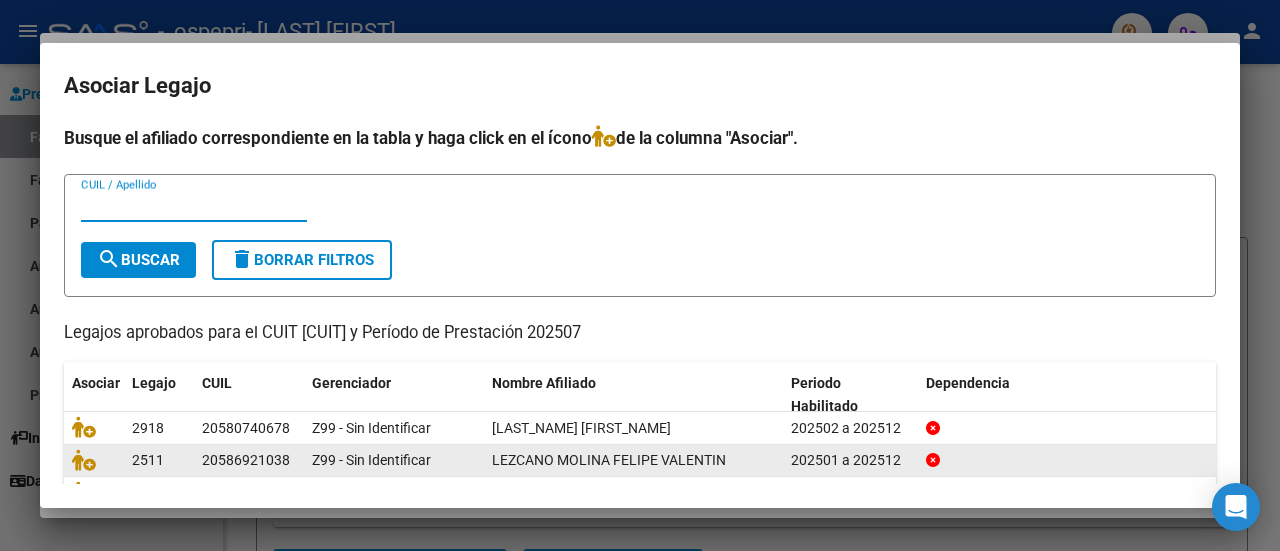 click 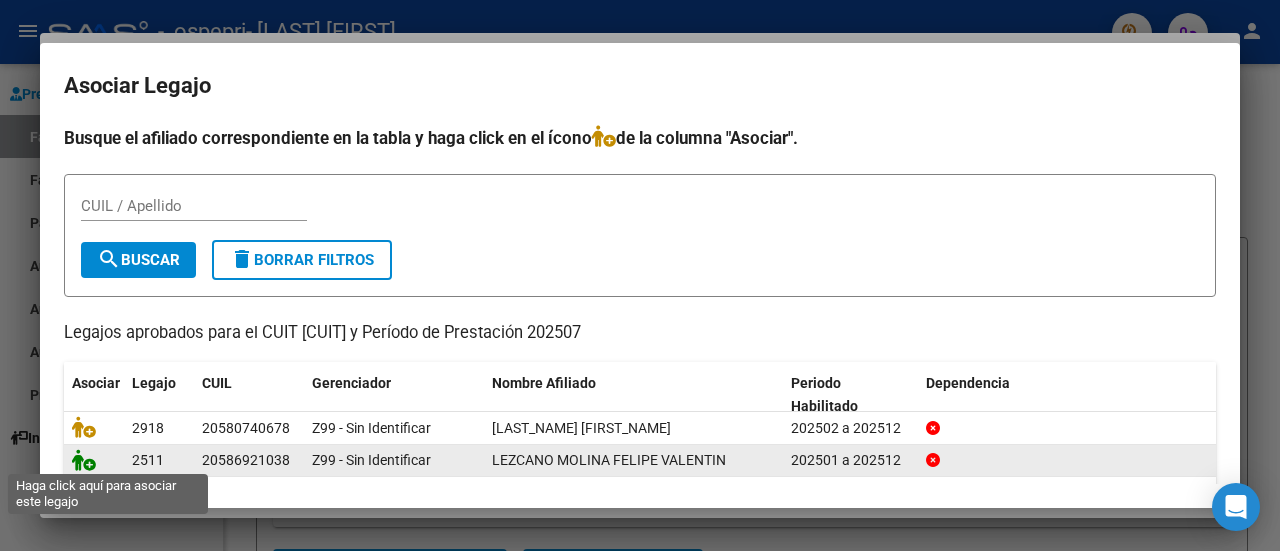 click 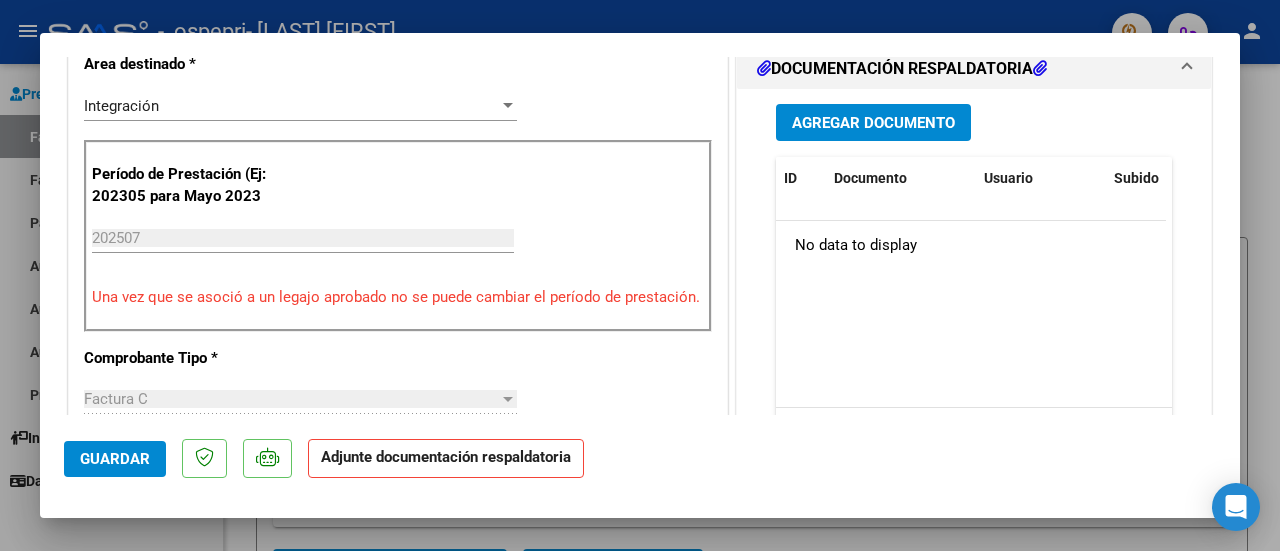 scroll, scrollTop: 596, scrollLeft: 0, axis: vertical 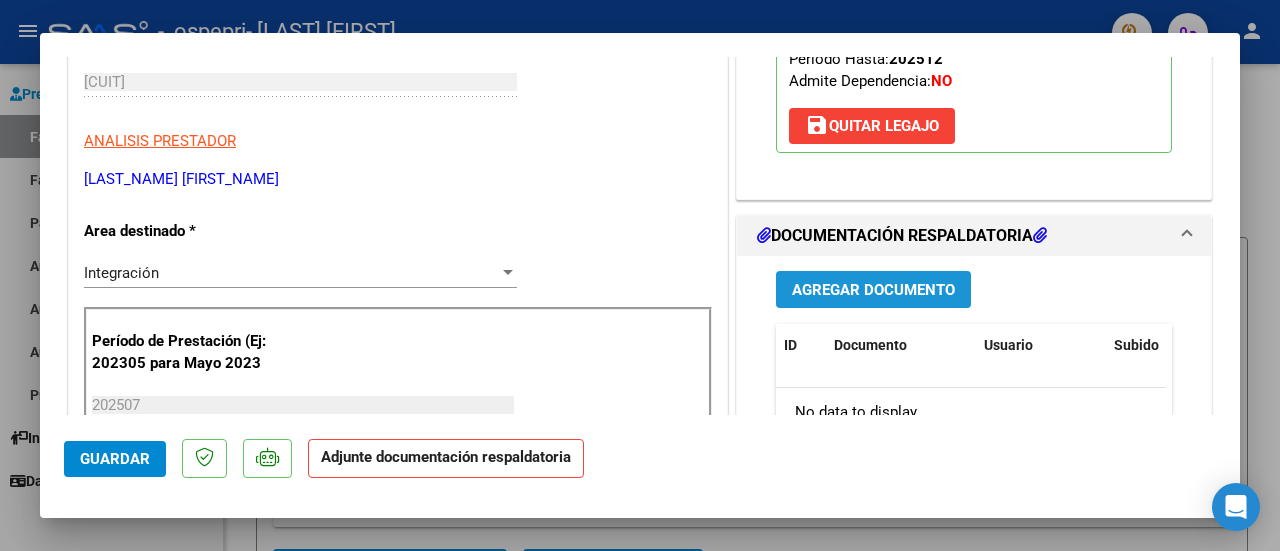 click on "Agregar Documento" at bounding box center [873, 290] 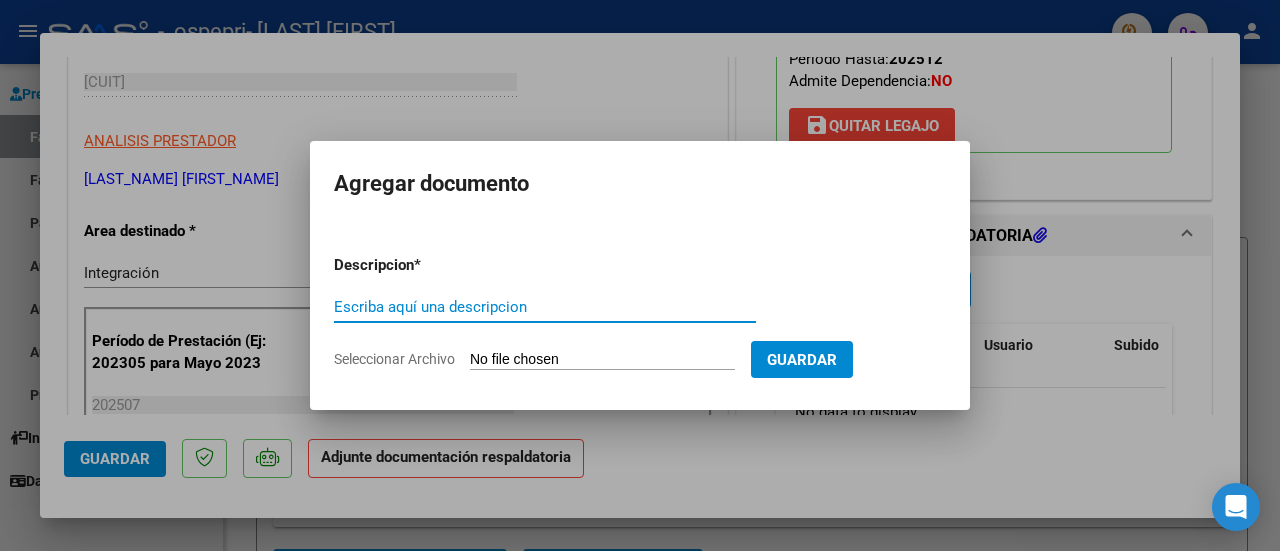 click on "Escriba aquí una descripcion" at bounding box center (545, 307) 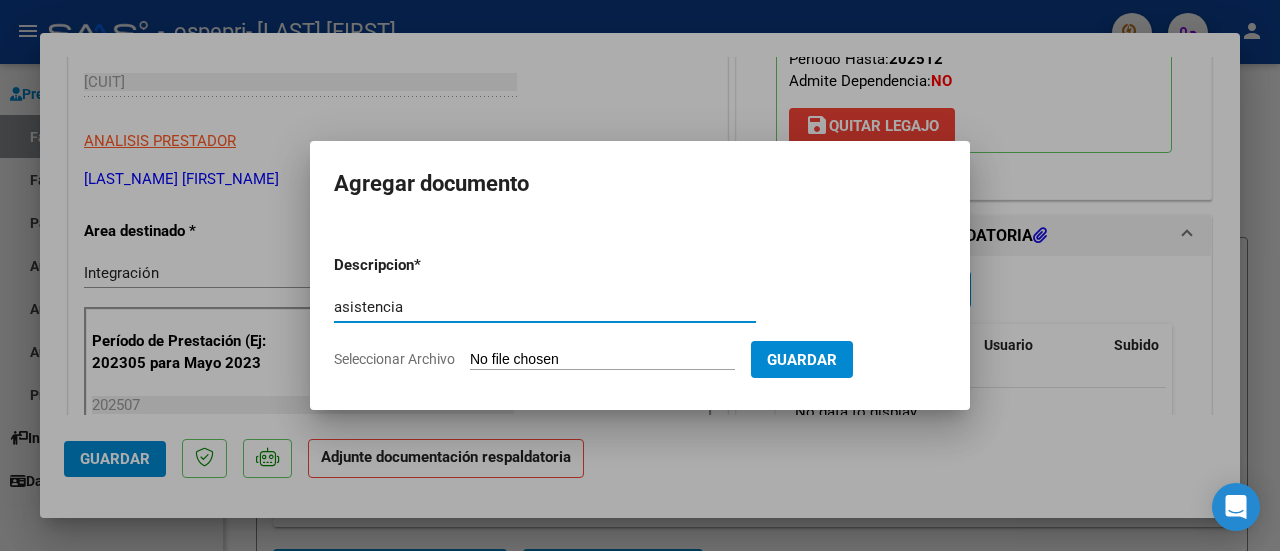 type on "asistencia" 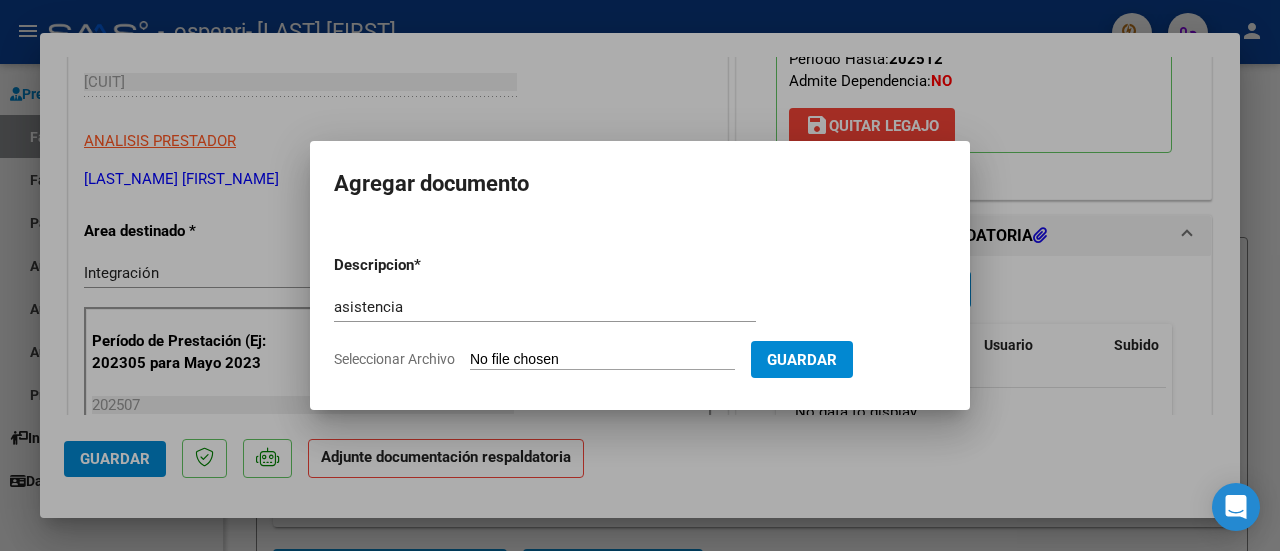 click on "Seleccionar Archivo" at bounding box center (602, 360) 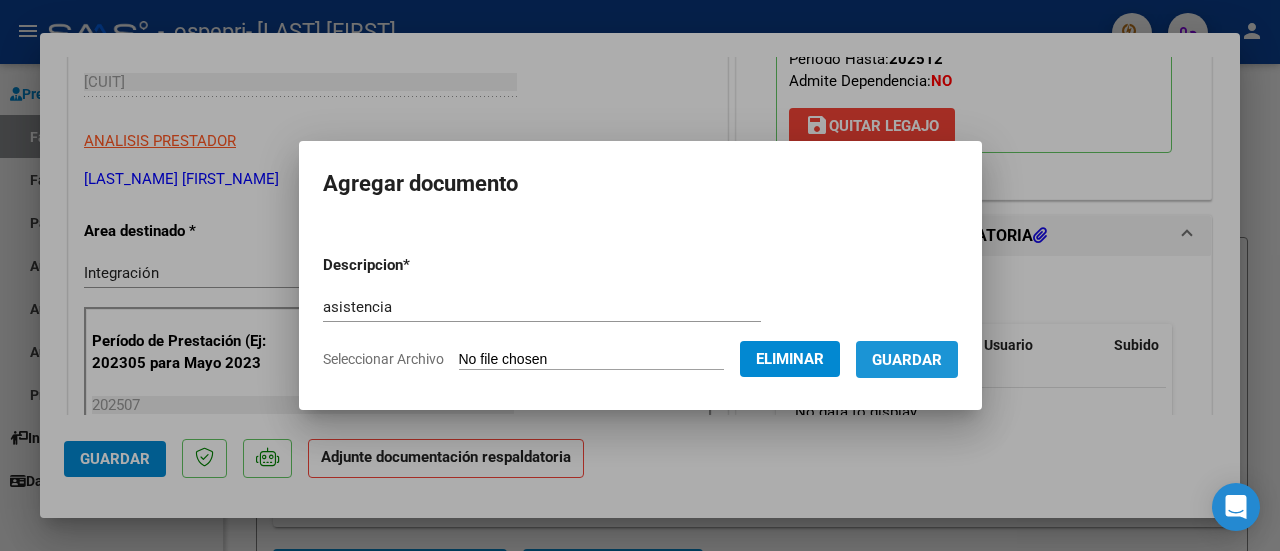 click on "Guardar" at bounding box center [907, 360] 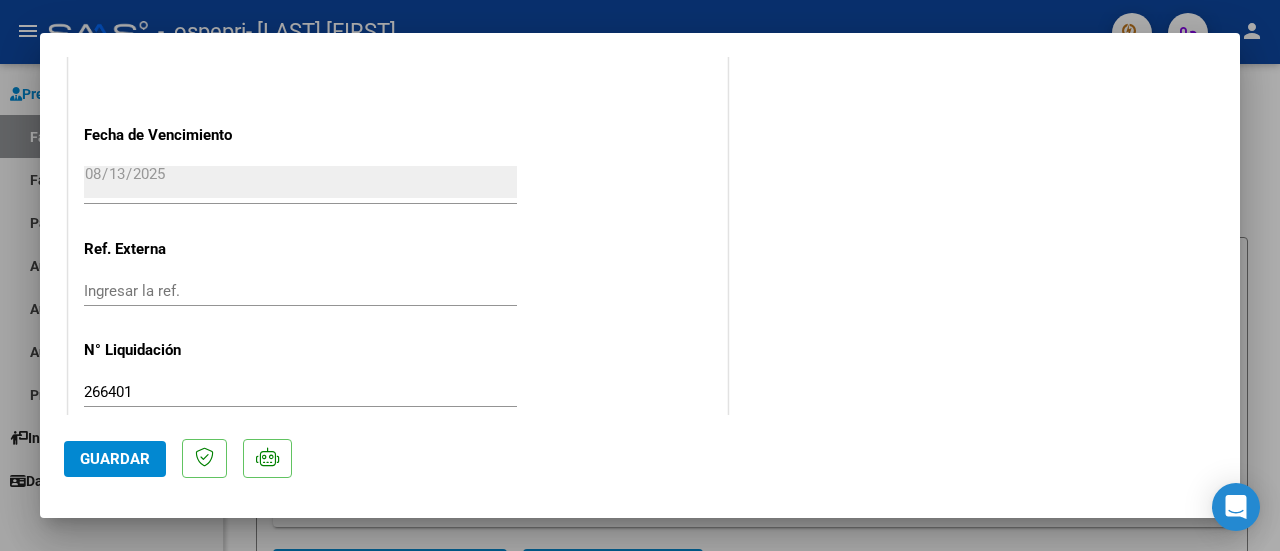 scroll, scrollTop: 1450, scrollLeft: 0, axis: vertical 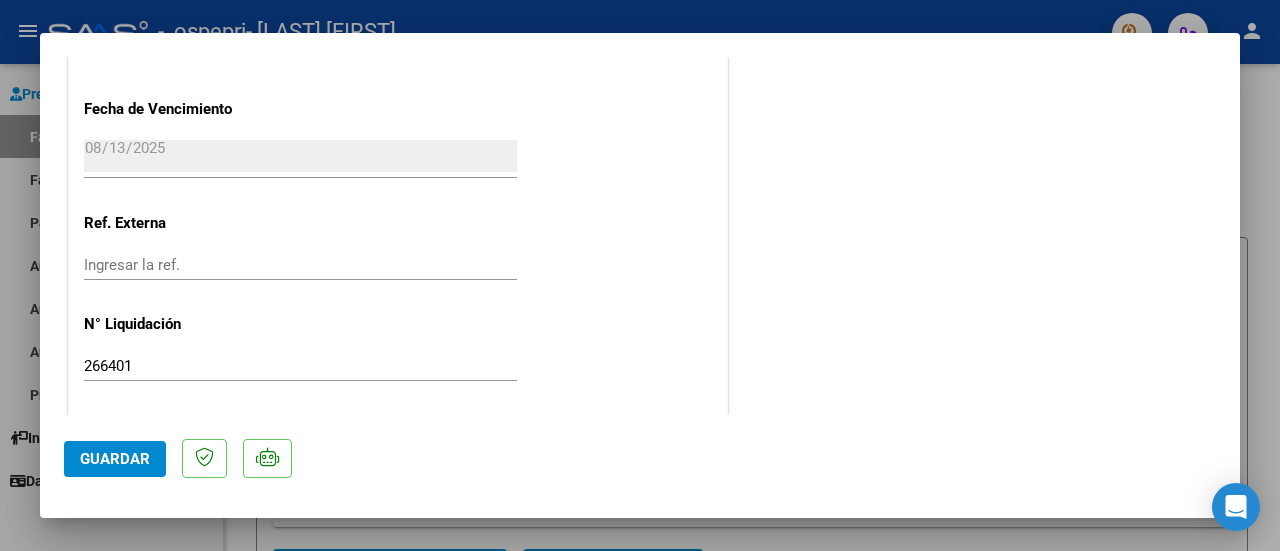 click on "Guardar" 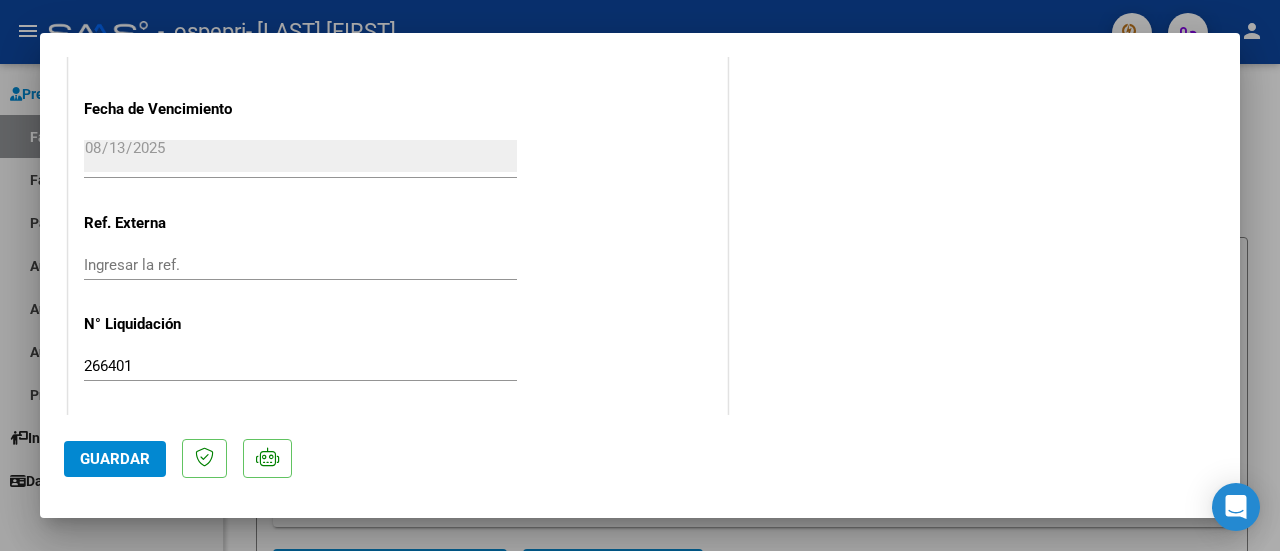 click at bounding box center (640, 275) 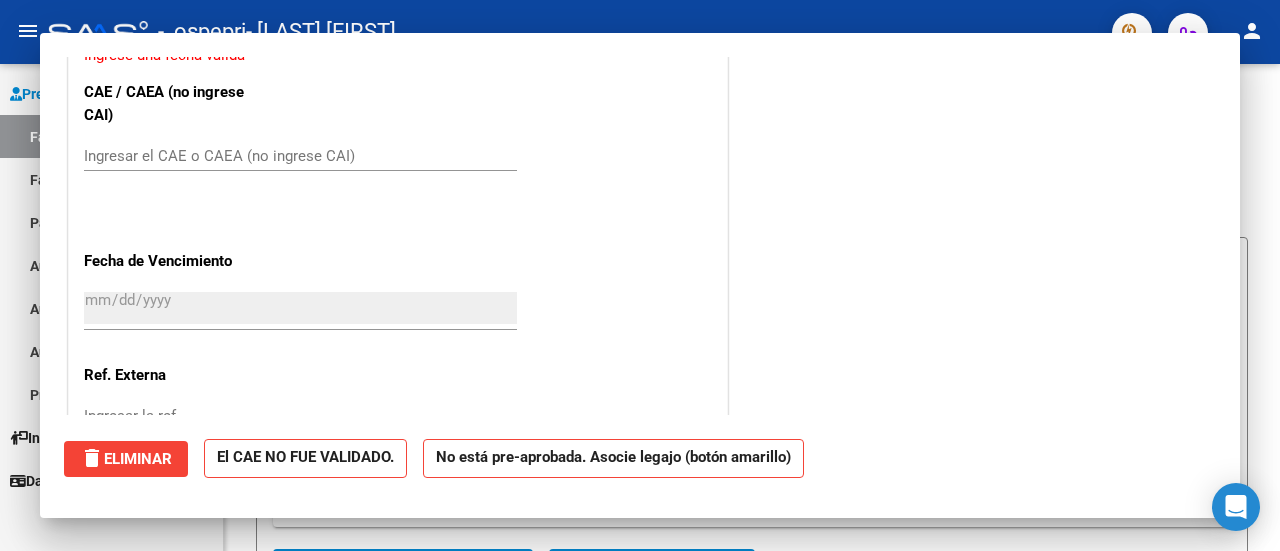 scroll, scrollTop: 0, scrollLeft: 0, axis: both 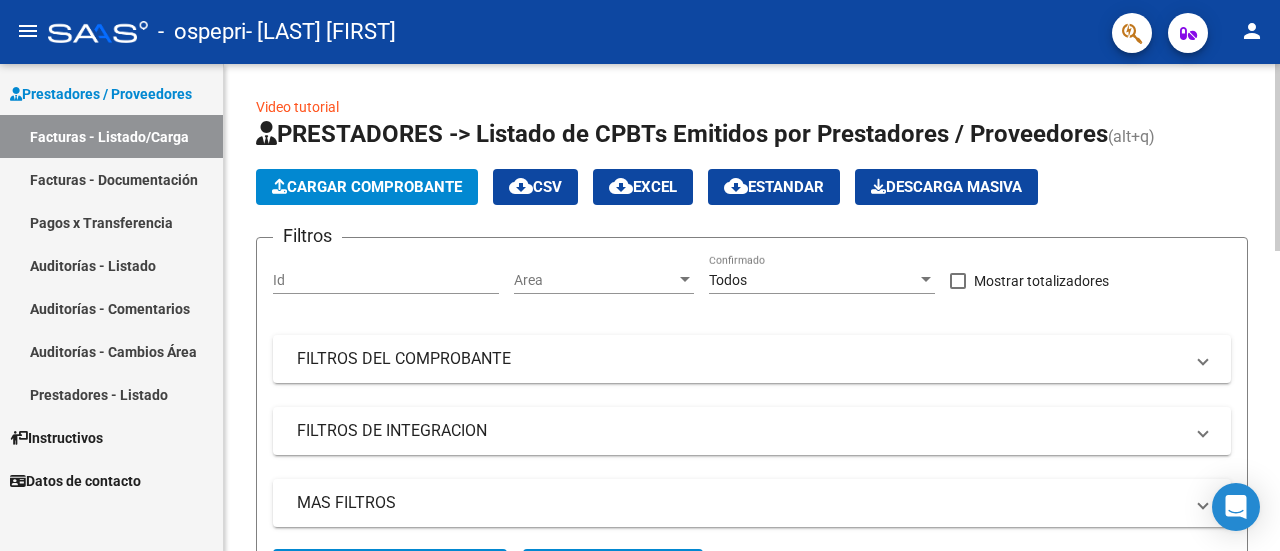 click on "Cargar Comprobante" 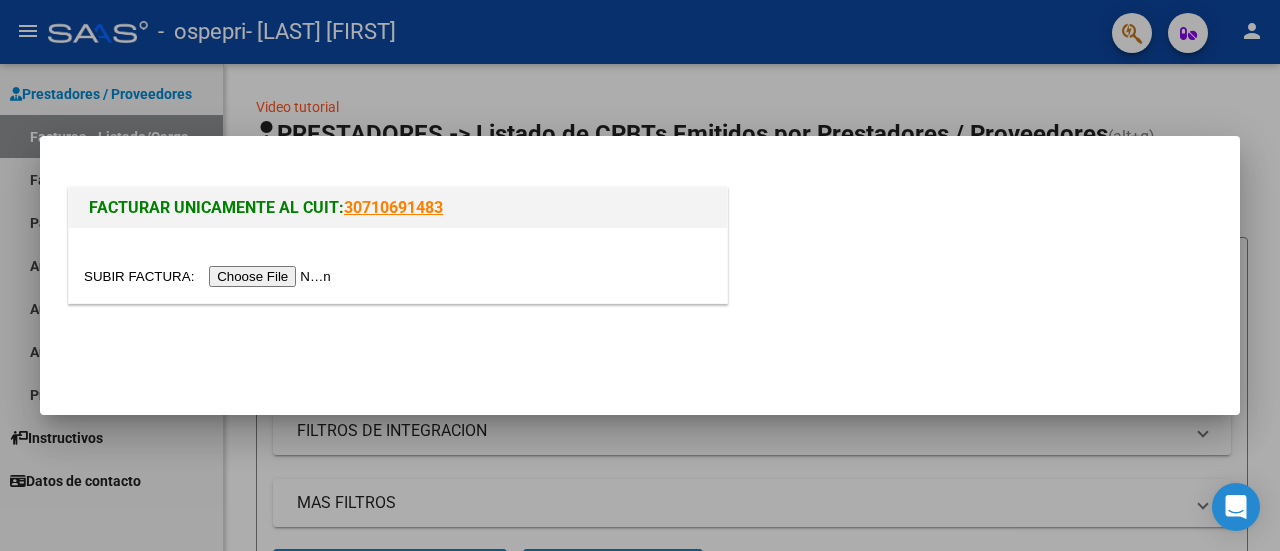 click at bounding box center (210, 276) 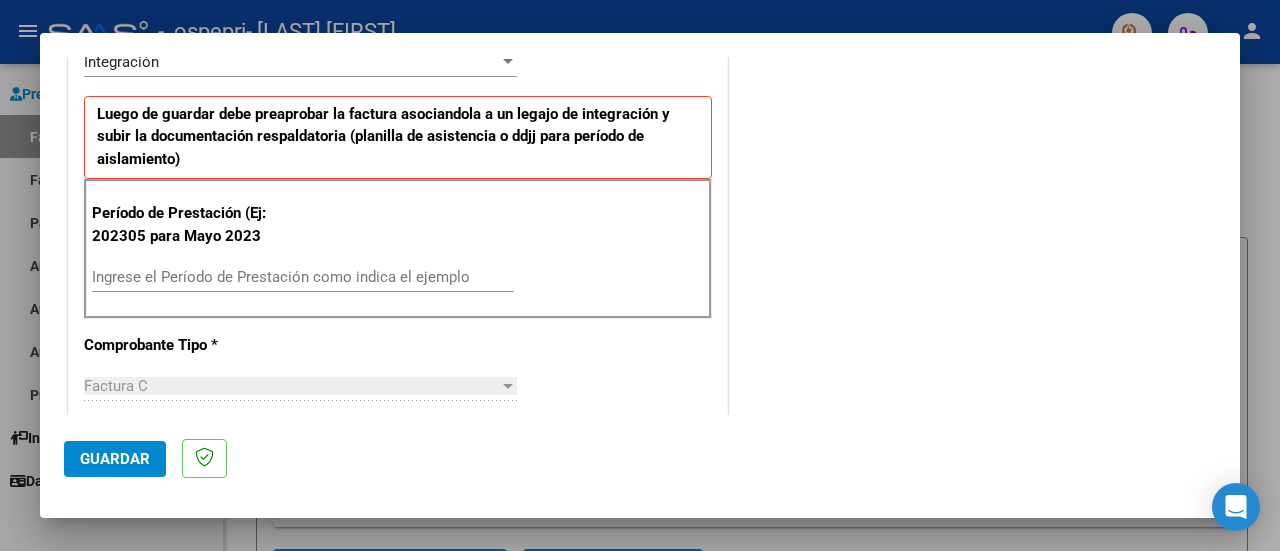 scroll, scrollTop: 486, scrollLeft: 0, axis: vertical 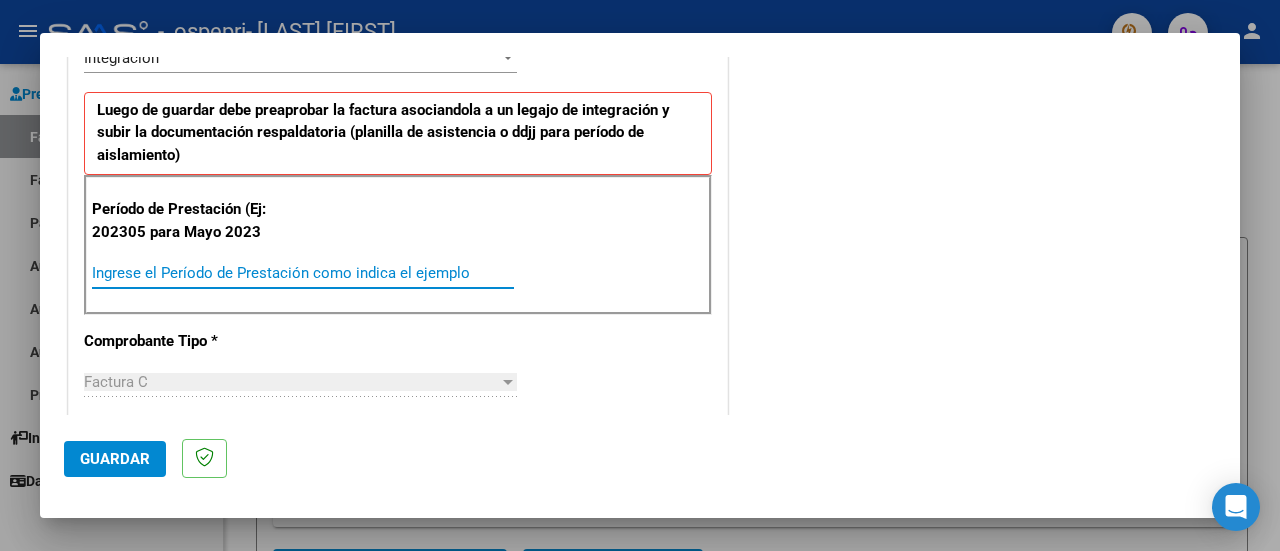 click on "Ingrese el Período de Prestación como indica el ejemplo" at bounding box center [303, 273] 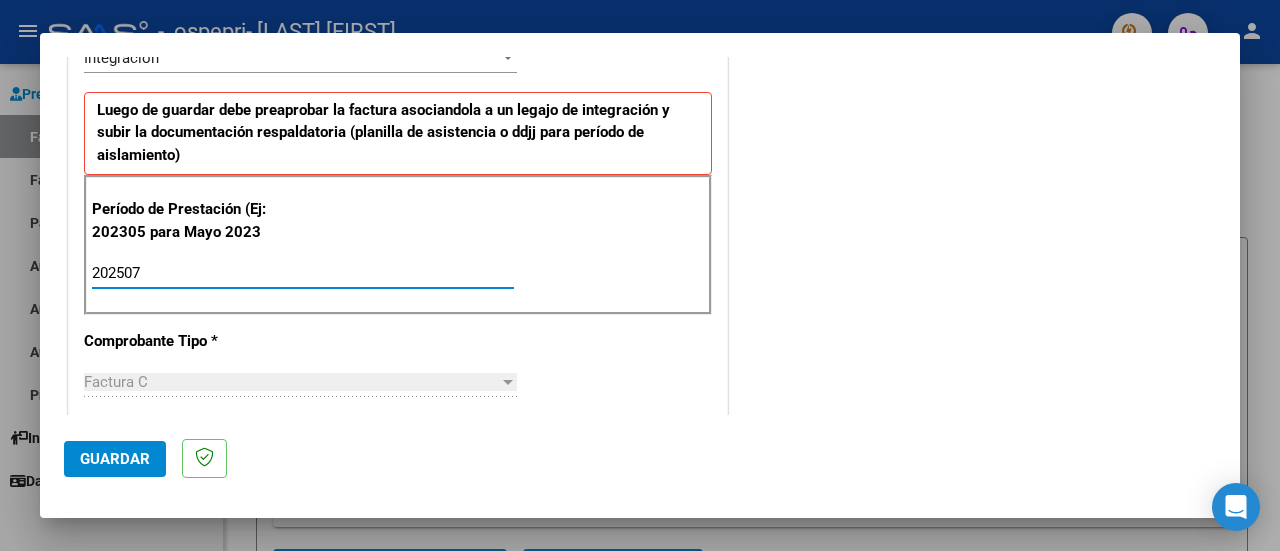 type on "202507" 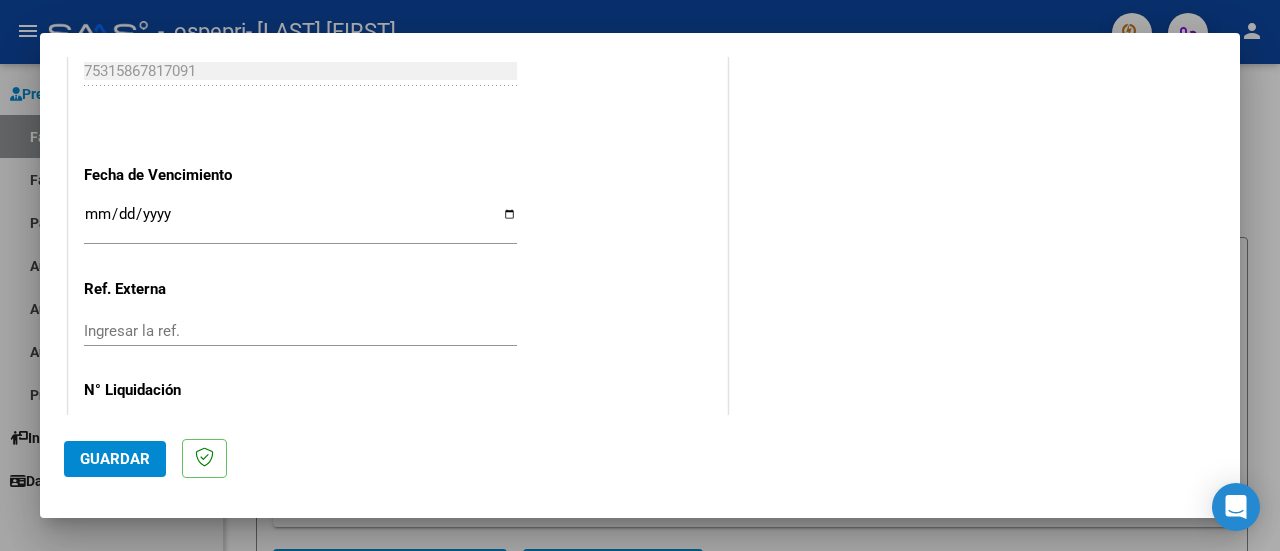 scroll, scrollTop: 1342, scrollLeft: 0, axis: vertical 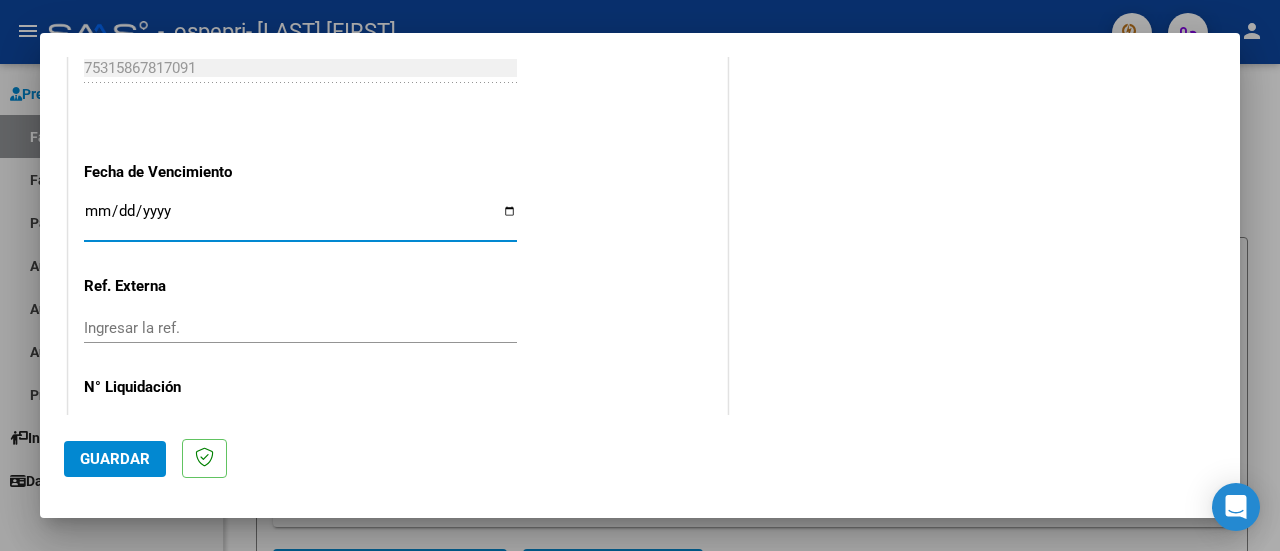 click on "Ingresar la fecha" at bounding box center (300, 219) 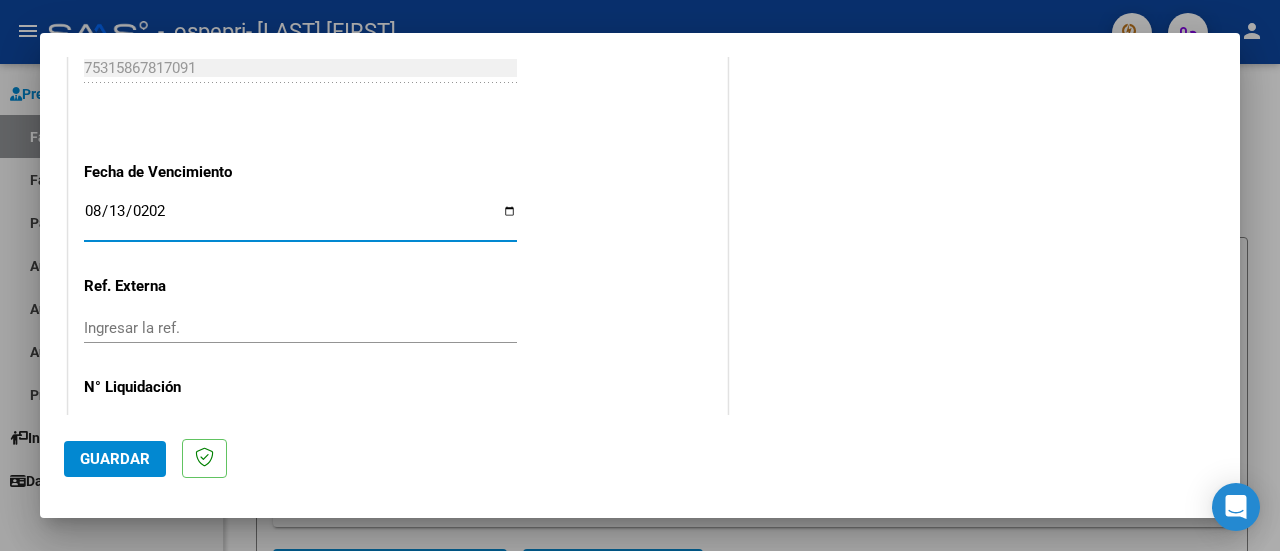 type on "2025-08-13" 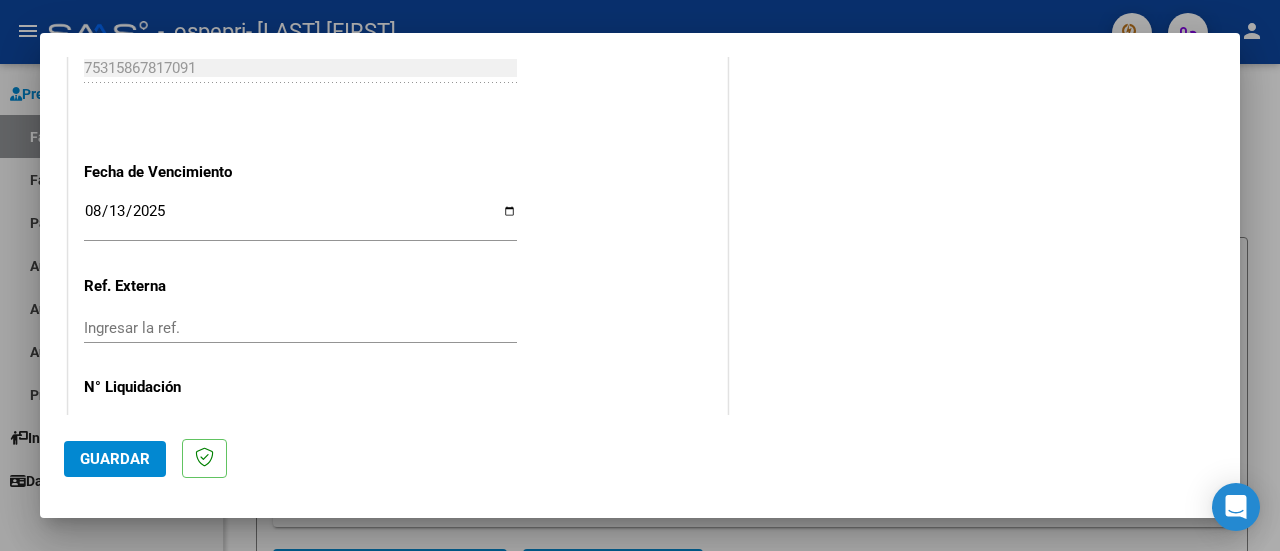 scroll, scrollTop: 1404, scrollLeft: 0, axis: vertical 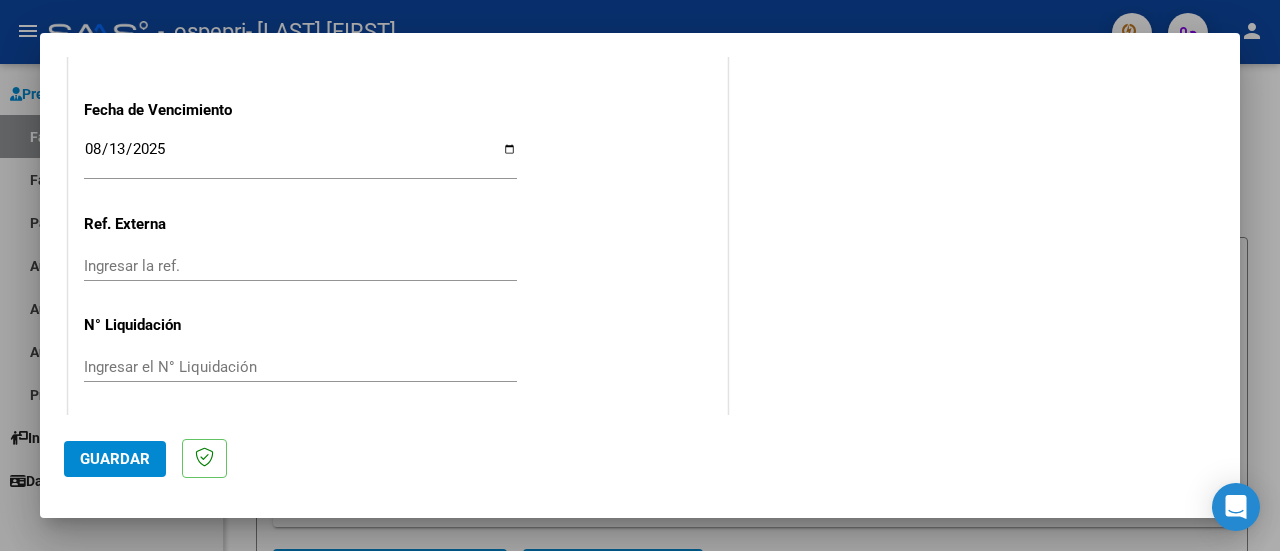click on "Ingresar el N° Liquidación" at bounding box center (300, 367) 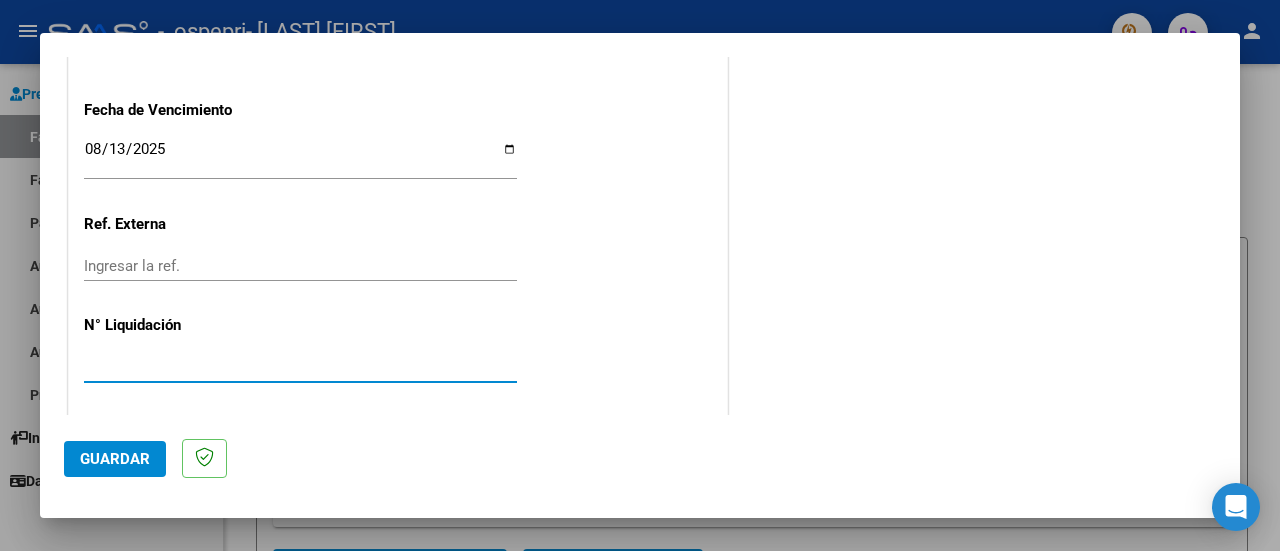 type on "[NUMBER]" 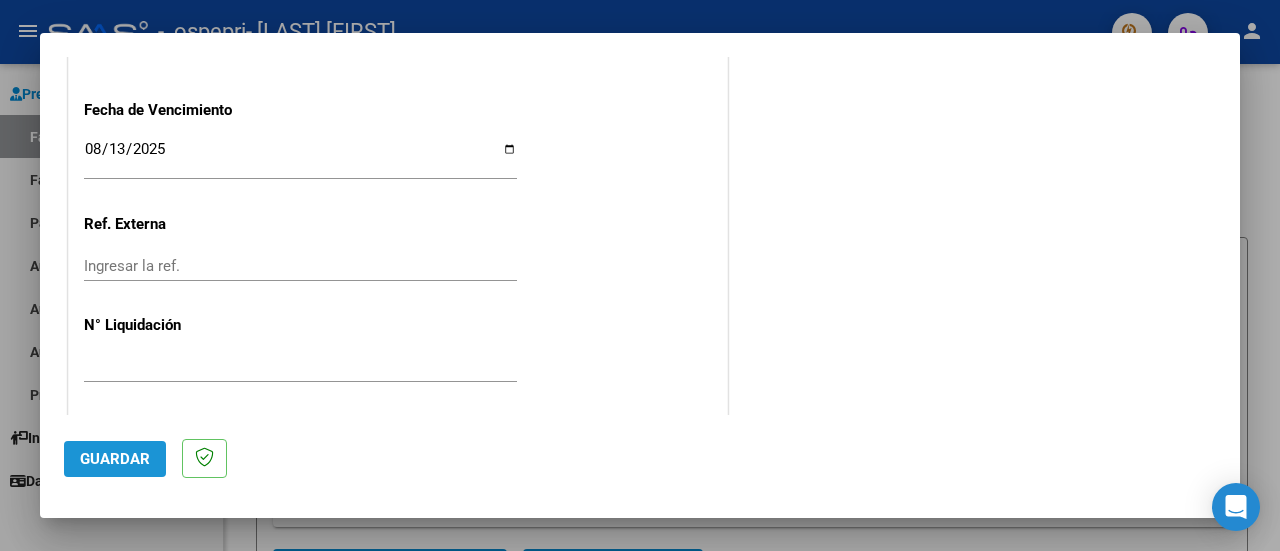 click on "Guardar" 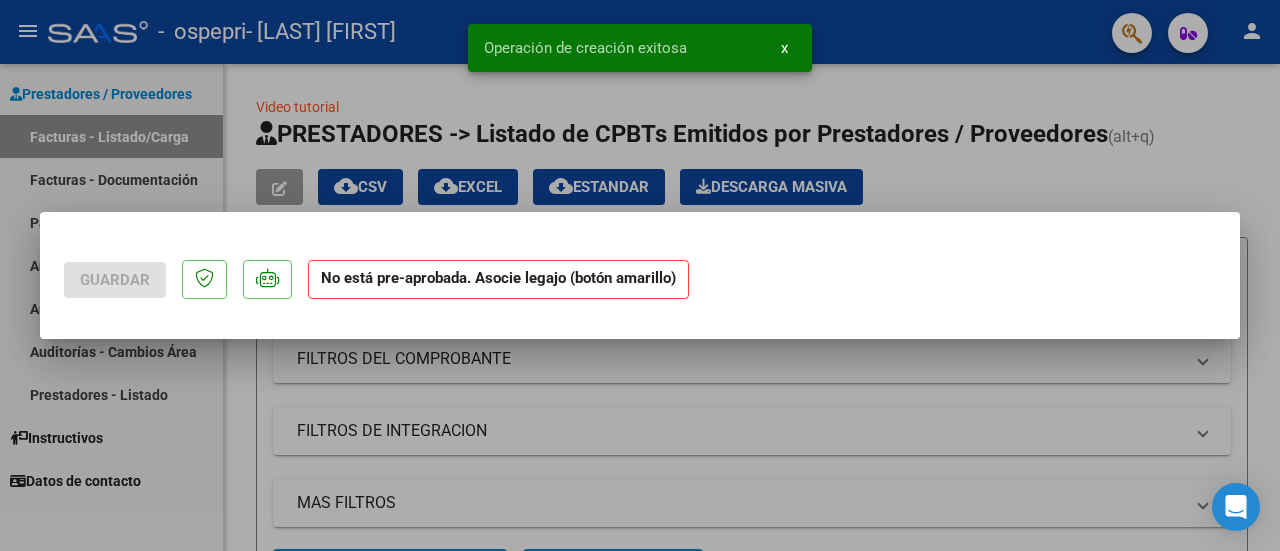 scroll, scrollTop: 0, scrollLeft: 0, axis: both 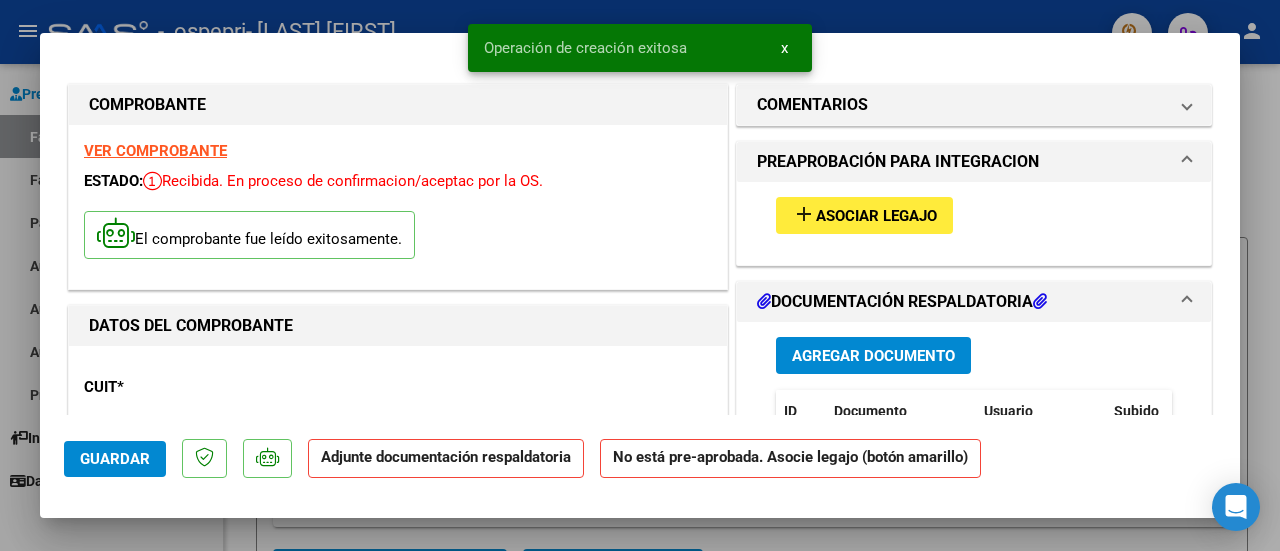 click on "Asociar Legajo" at bounding box center [876, 216] 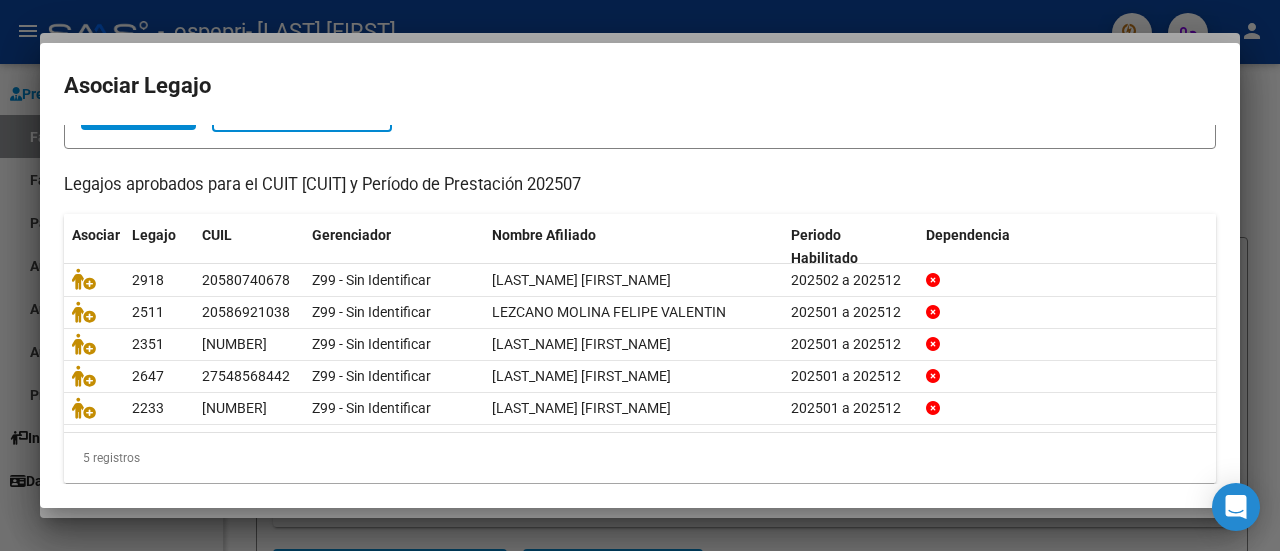 scroll, scrollTop: 158, scrollLeft: 0, axis: vertical 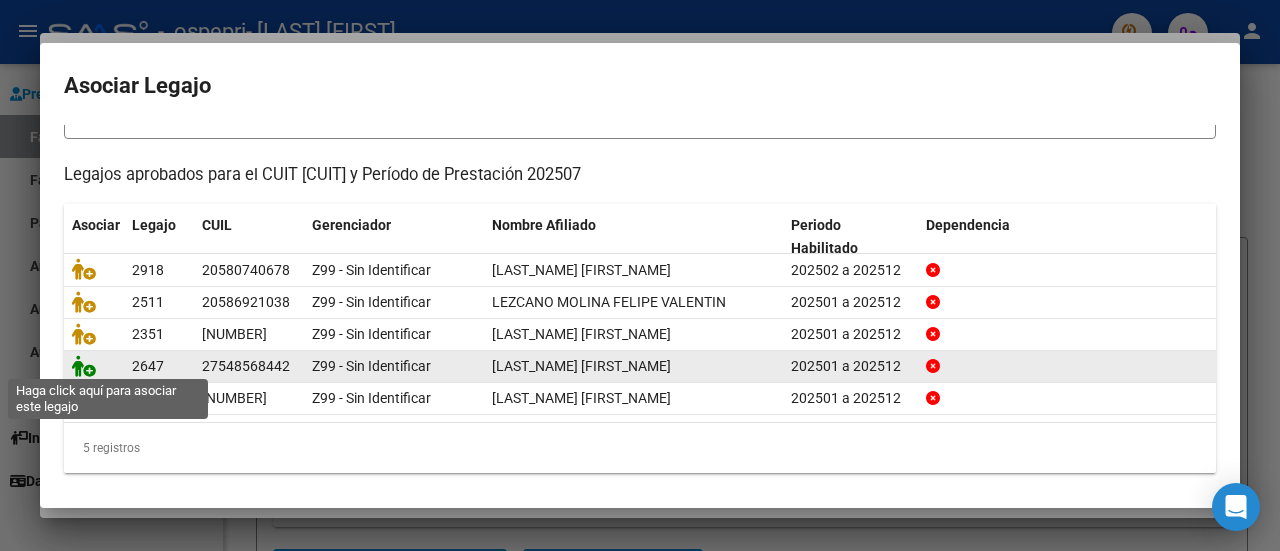 click 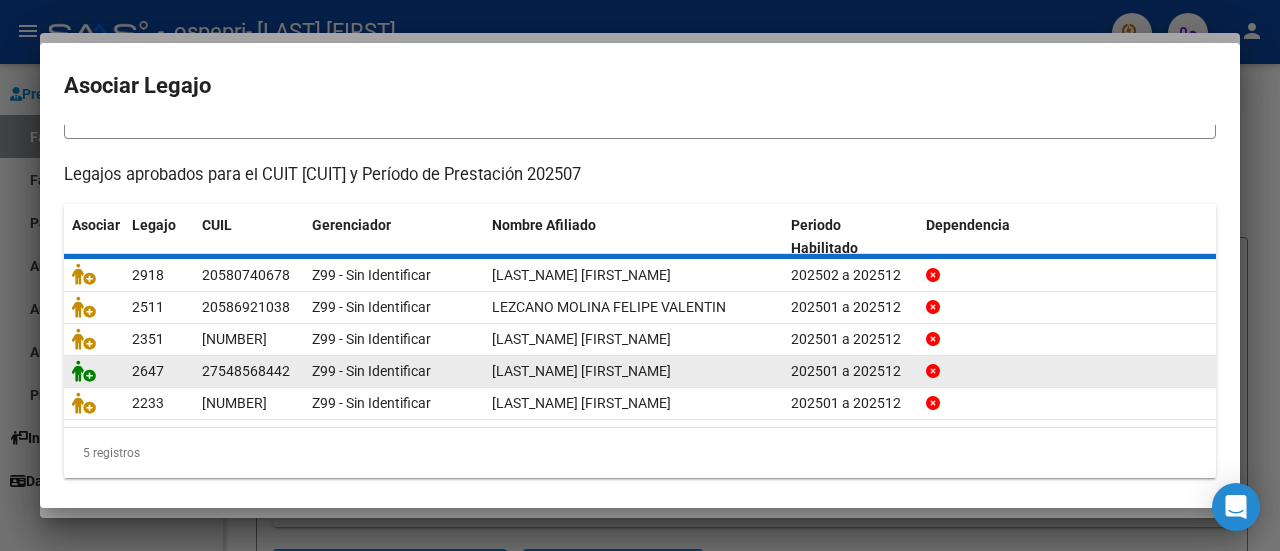 scroll, scrollTop: 171, scrollLeft: 0, axis: vertical 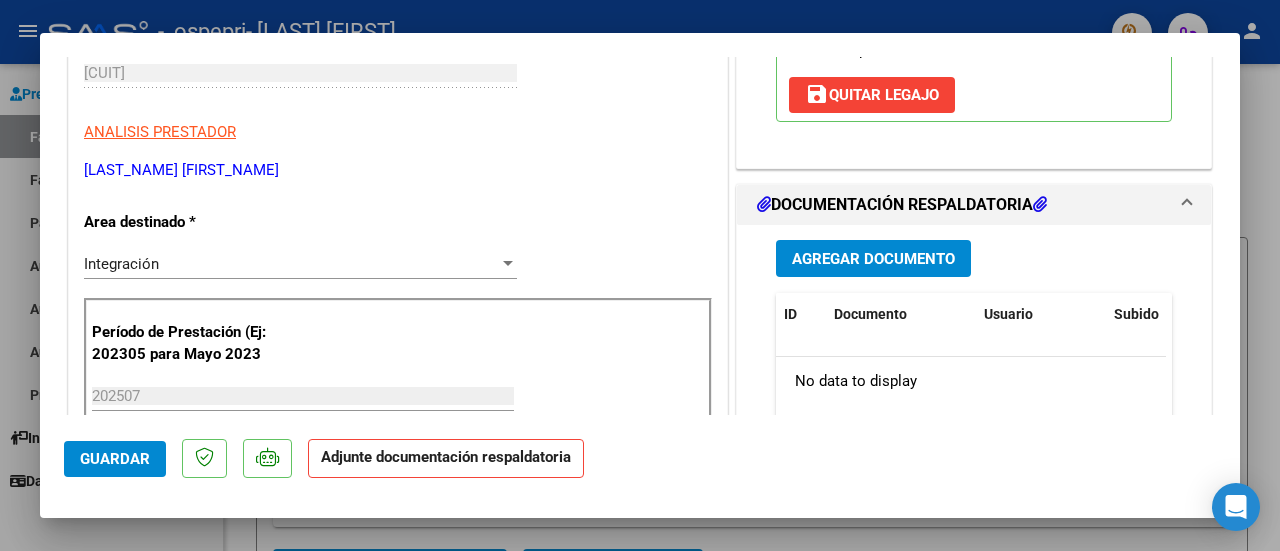 click on "Agregar Documento" at bounding box center (873, 259) 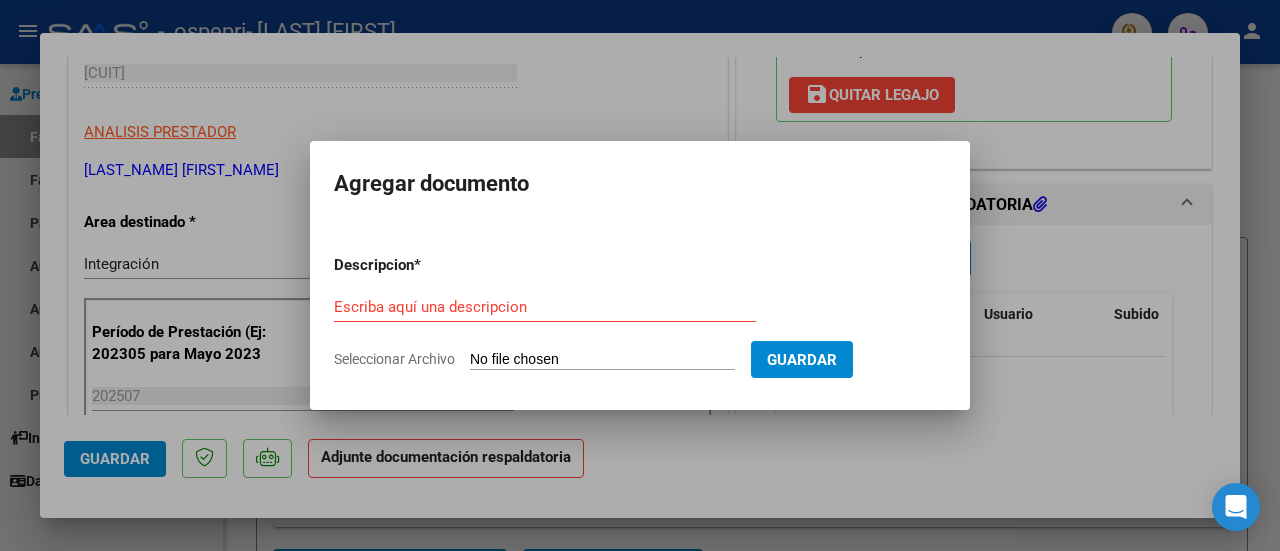 click on "Escriba aquí una descripcion" at bounding box center [545, 307] 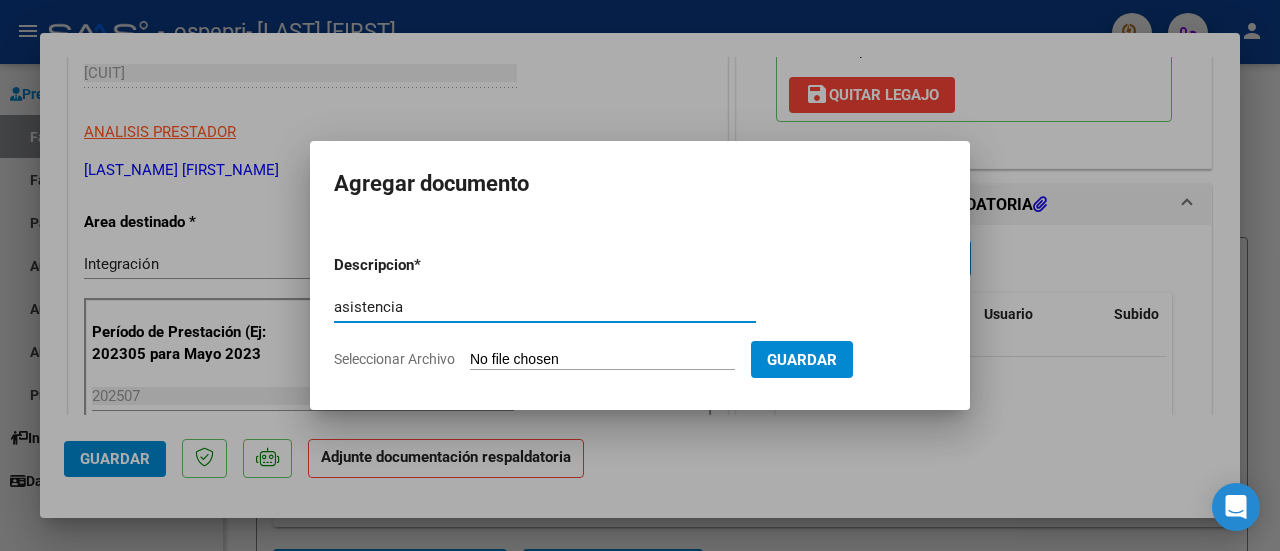 type on "asistencia" 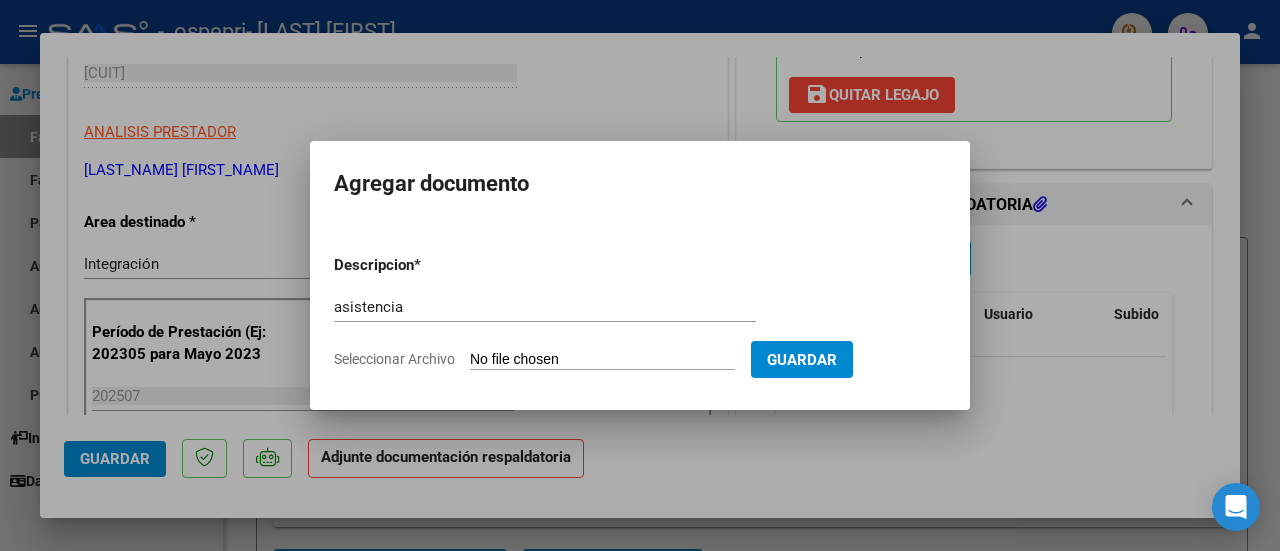 click on "Seleccionar Archivo" at bounding box center [602, 360] 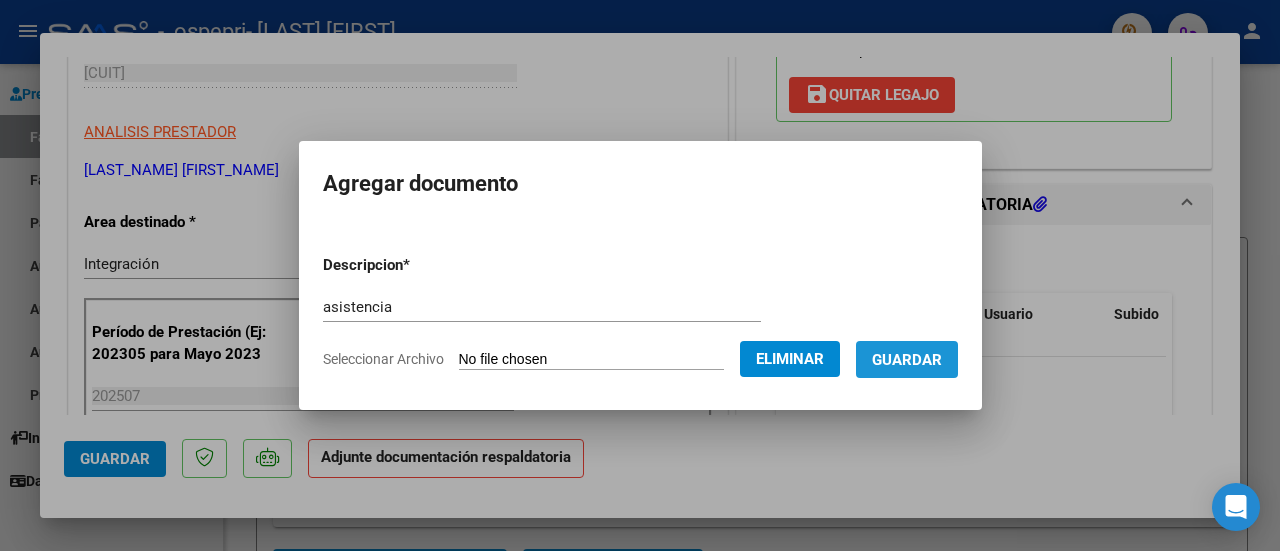 click on "Guardar" at bounding box center (907, 360) 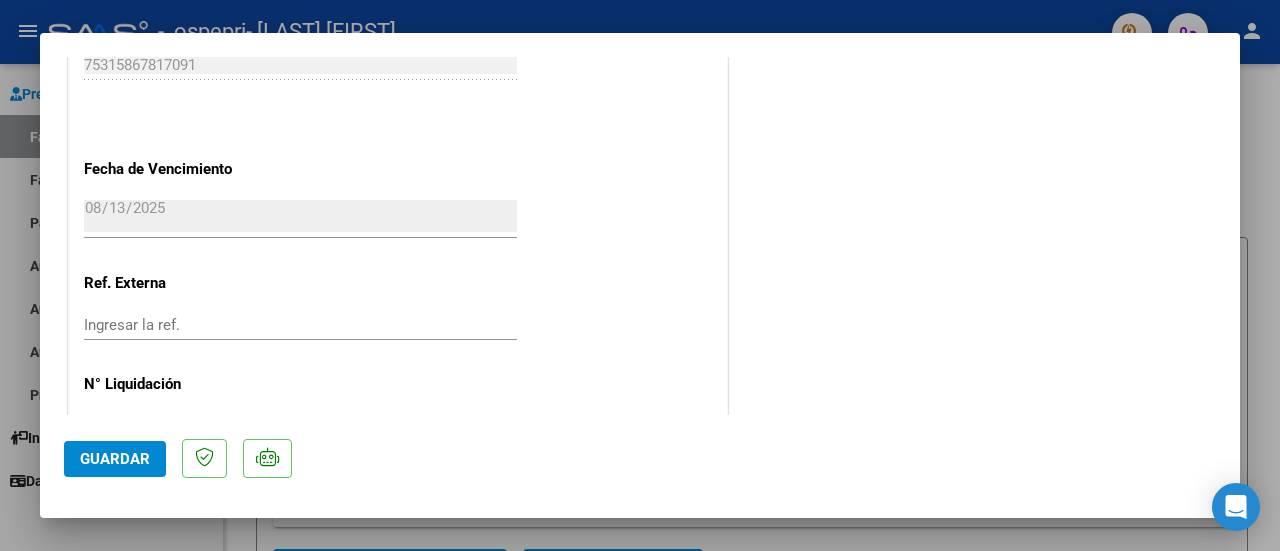 scroll, scrollTop: 1450, scrollLeft: 0, axis: vertical 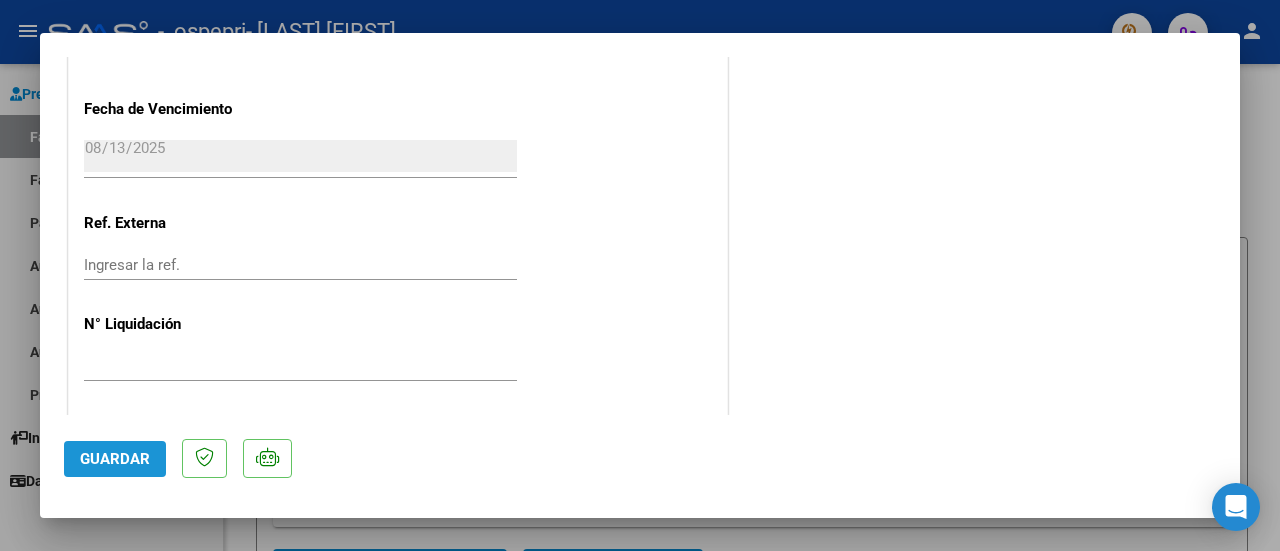 click on "Guardar" 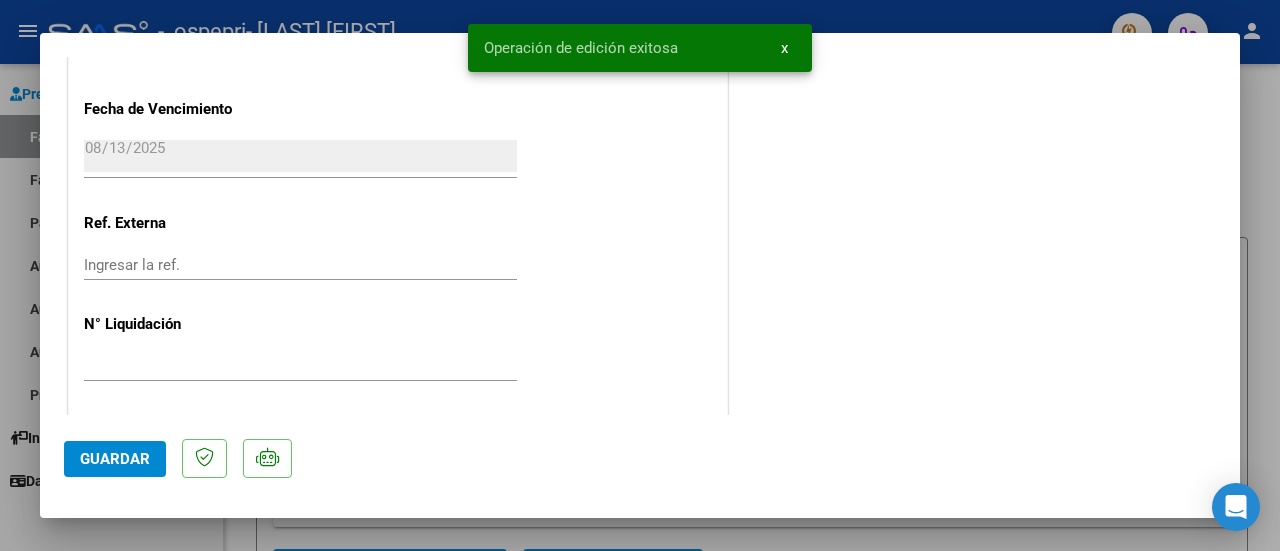 click at bounding box center (640, 275) 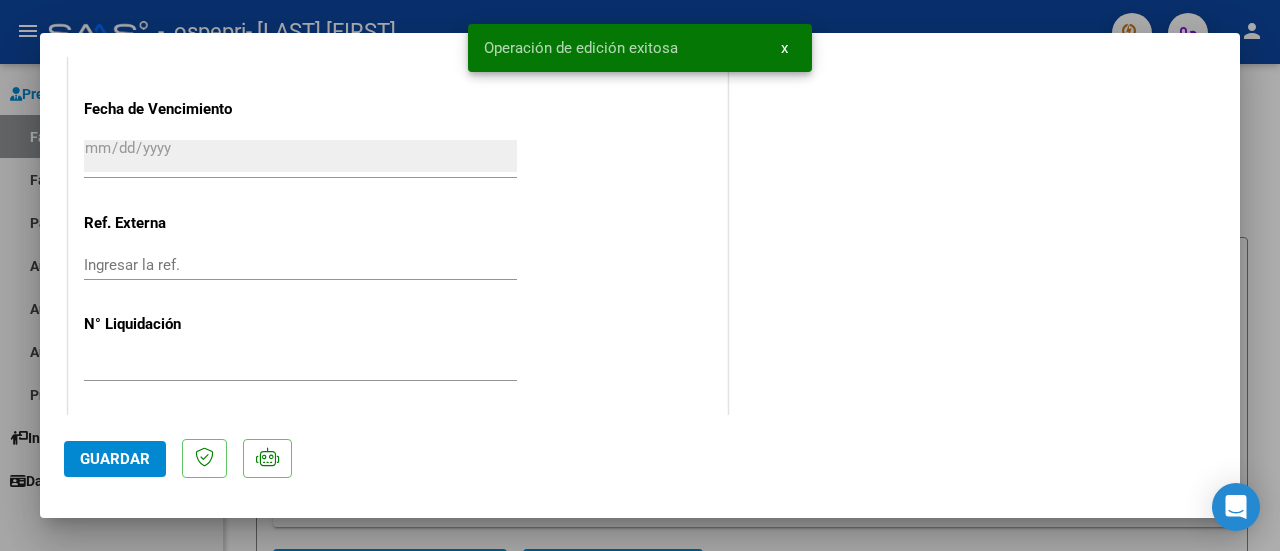 scroll, scrollTop: 0, scrollLeft: 0, axis: both 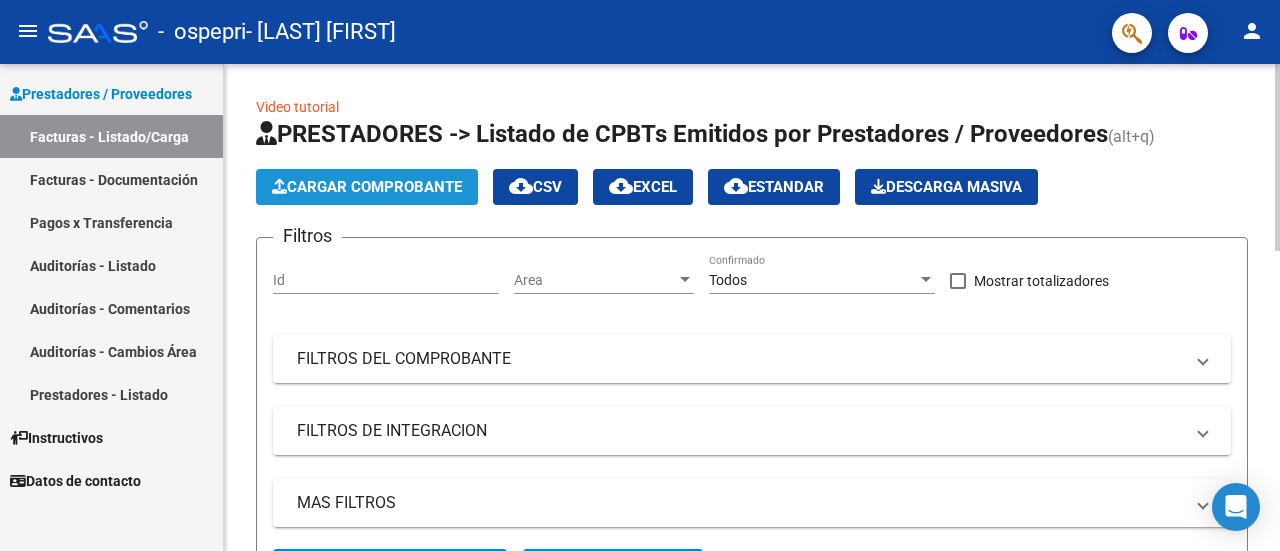 click on "Cargar Comprobante" 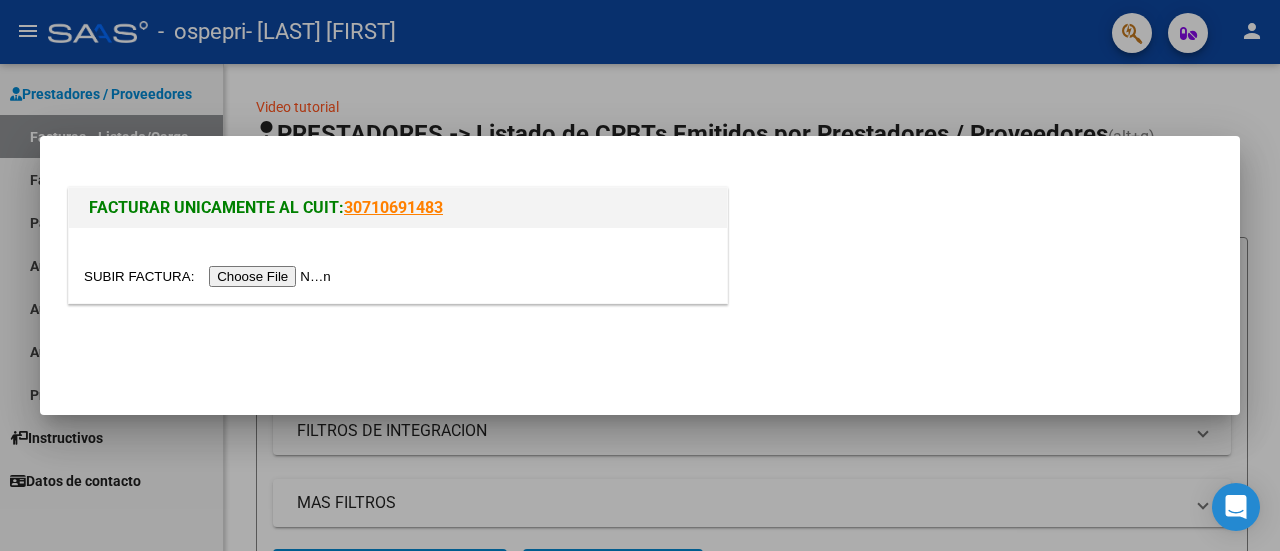 click at bounding box center [210, 276] 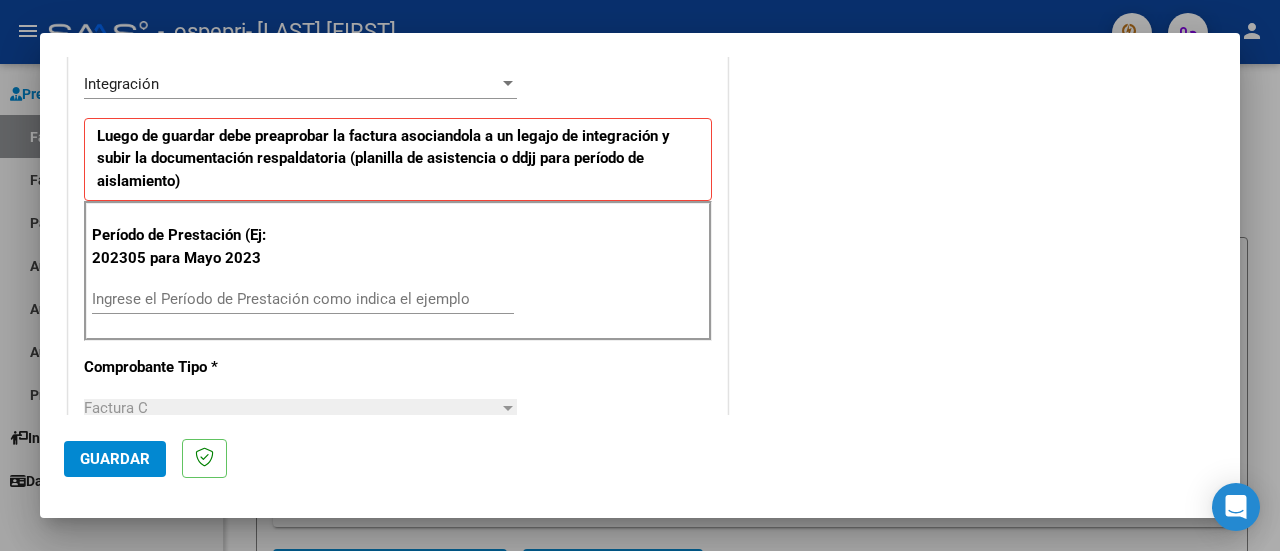 scroll, scrollTop: 474, scrollLeft: 0, axis: vertical 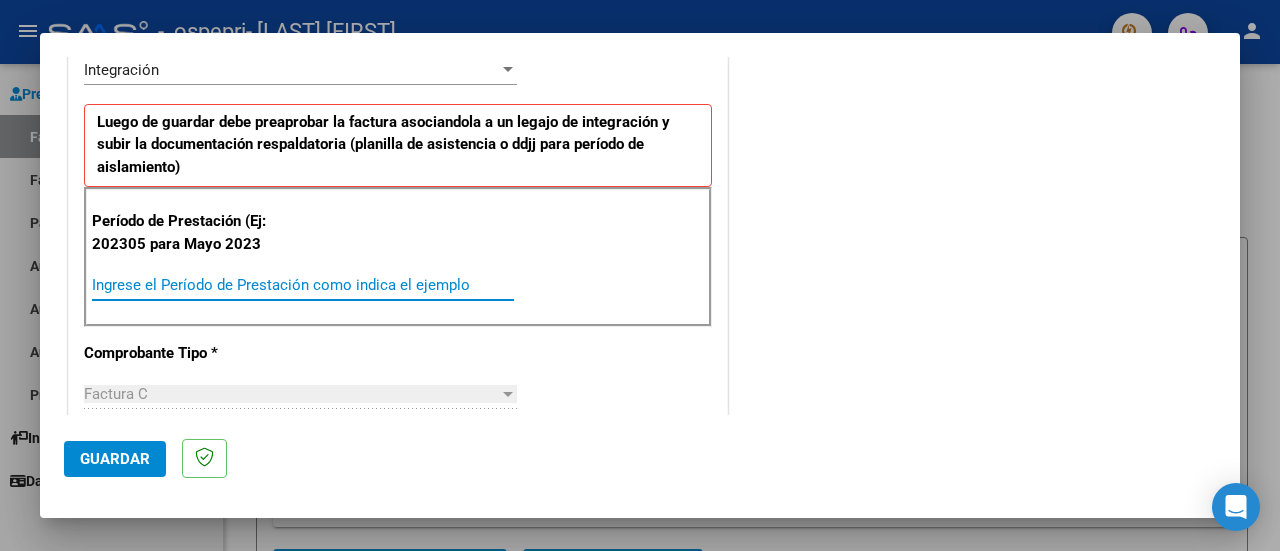 click on "Ingrese el Período de Prestación como indica el ejemplo" at bounding box center (303, 285) 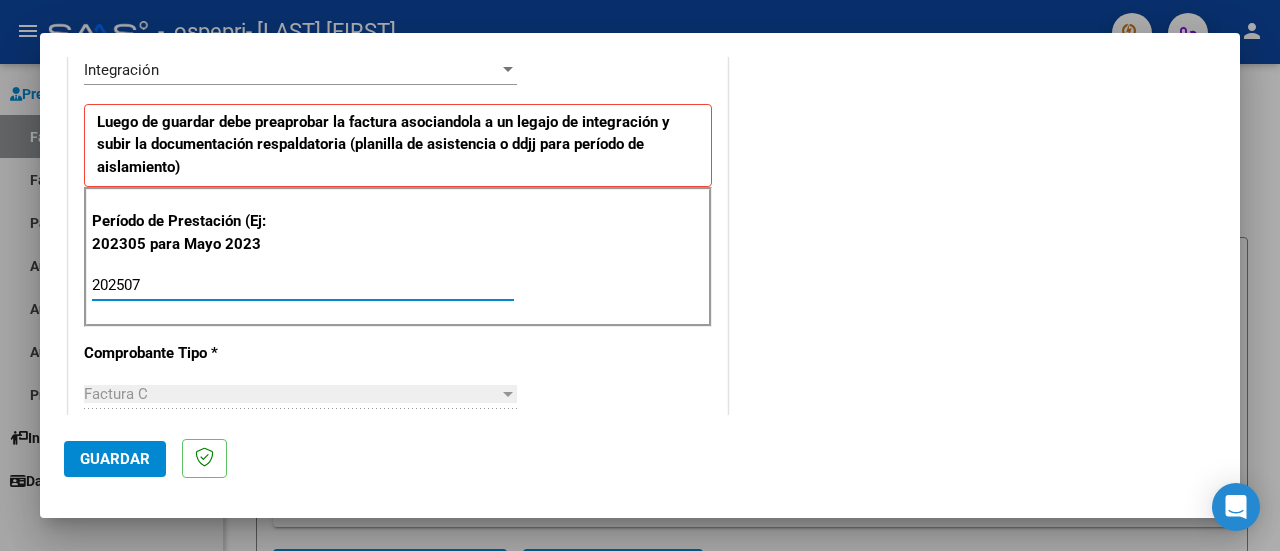 type on "202507" 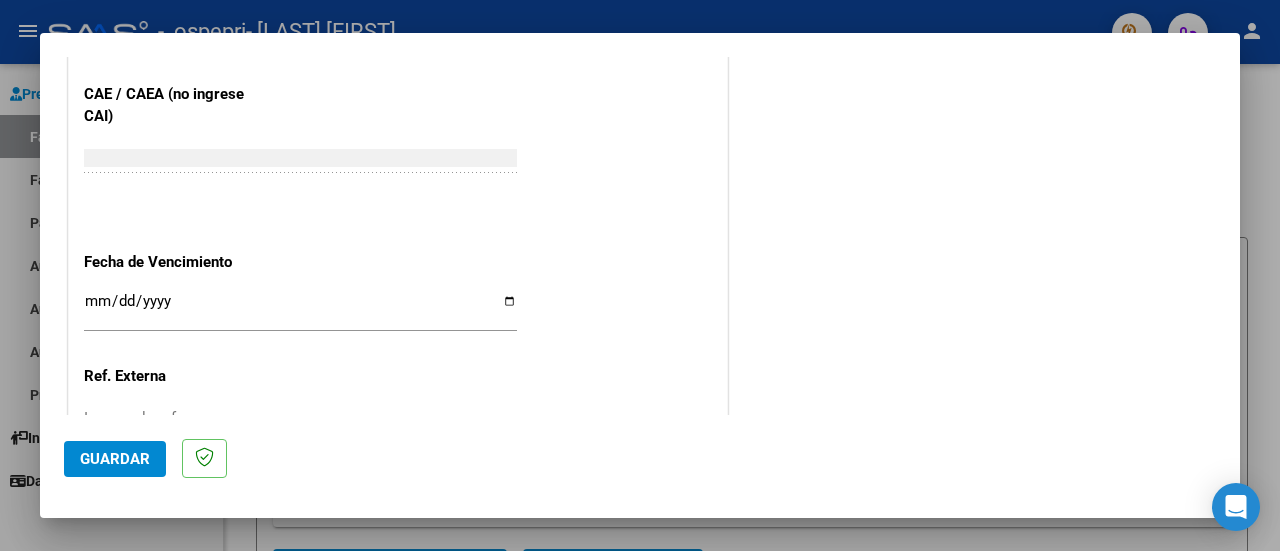 scroll, scrollTop: 1299, scrollLeft: 0, axis: vertical 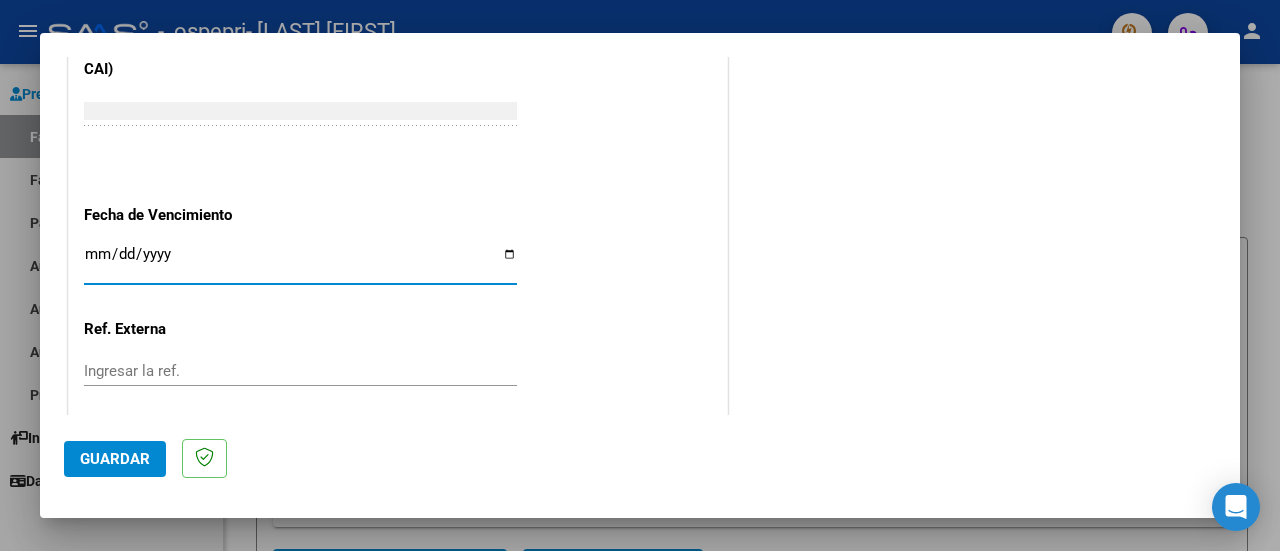 click on "Ingresar la fecha" at bounding box center (300, 262) 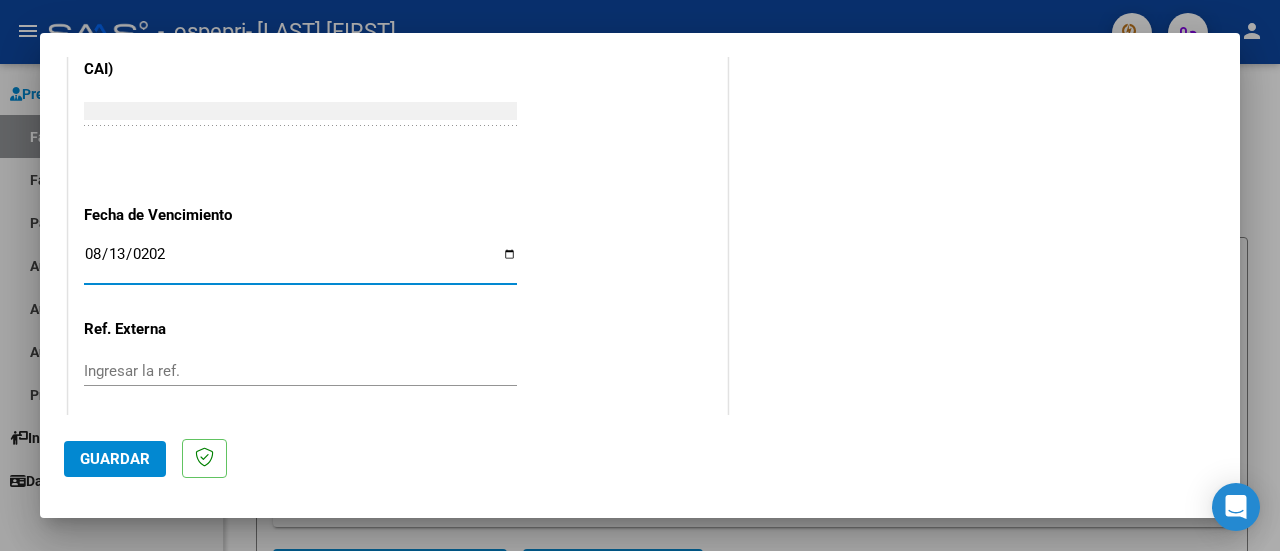 type on "2025-08-13" 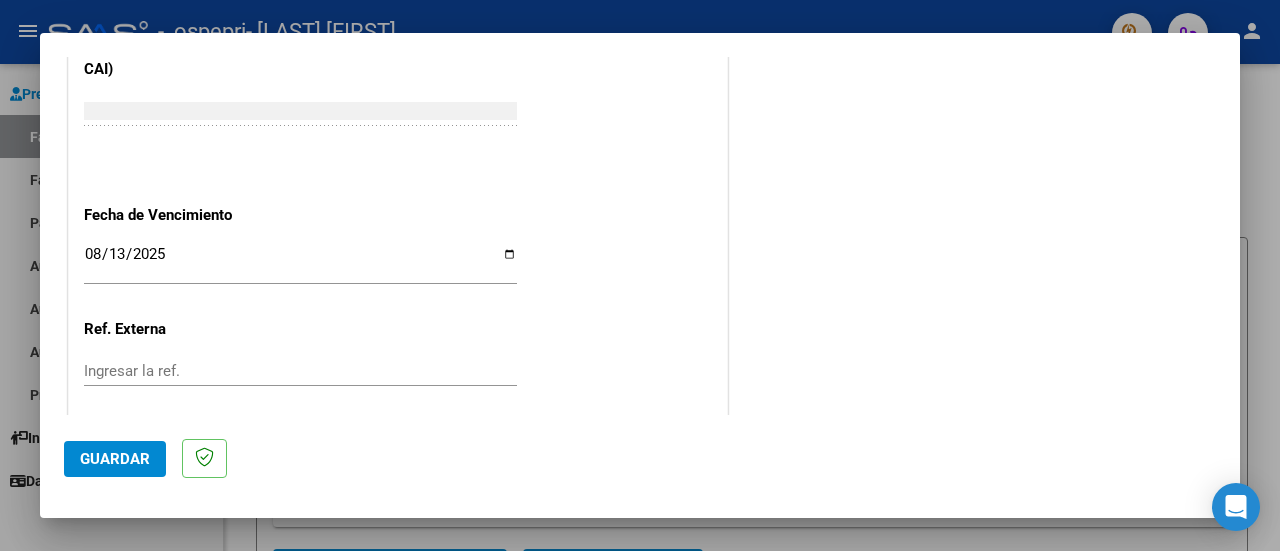 scroll, scrollTop: 1404, scrollLeft: 0, axis: vertical 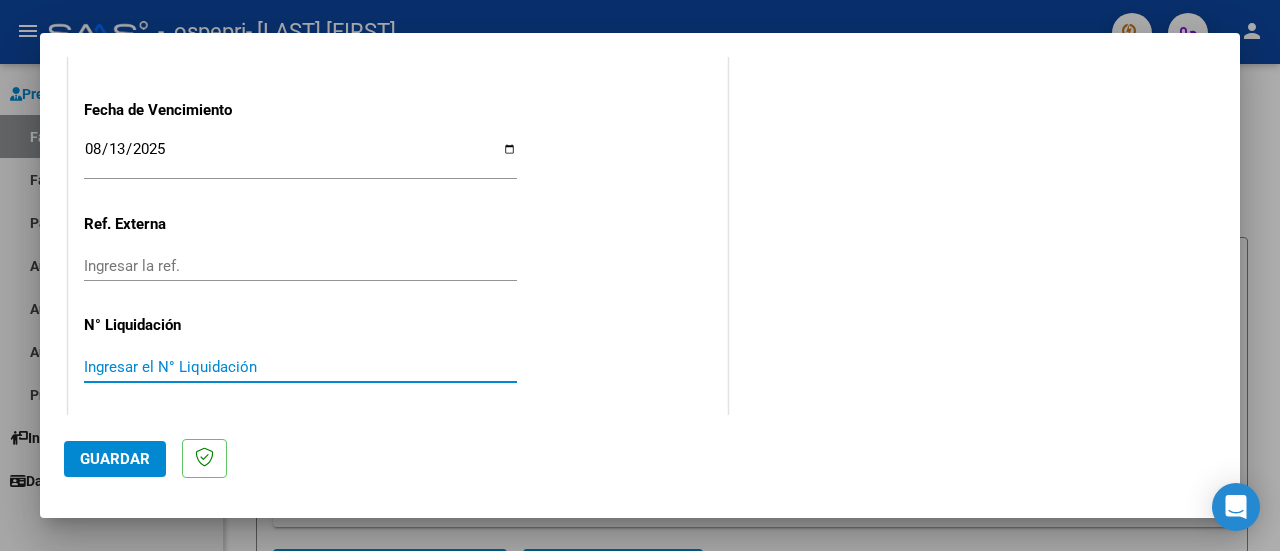click on "Ingresar el N° Liquidación" at bounding box center [300, 367] 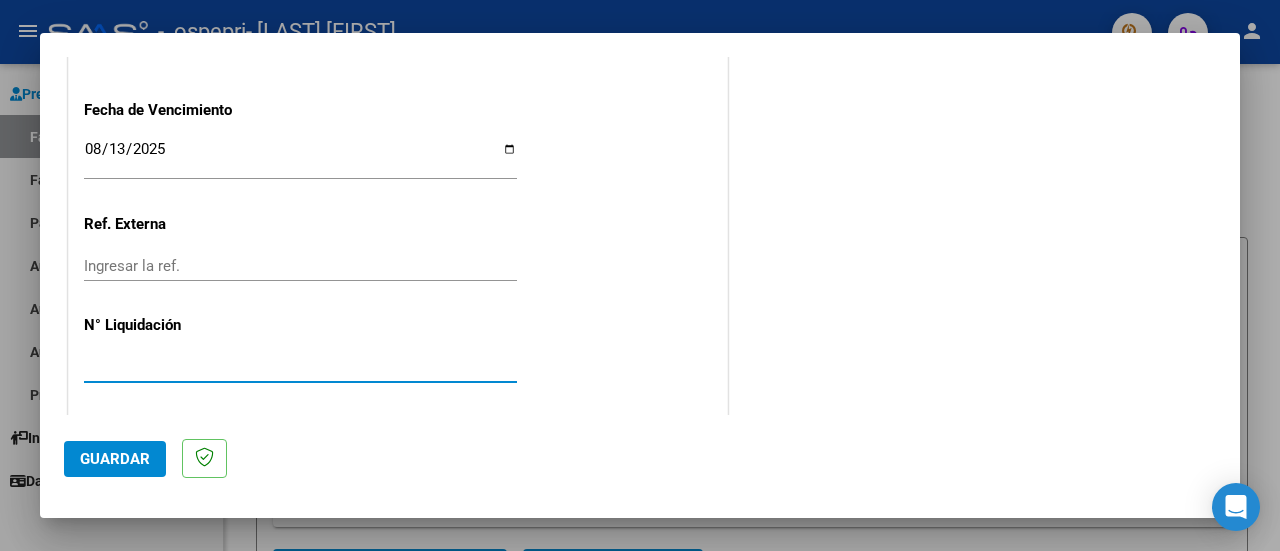 type on "[NUMBER]" 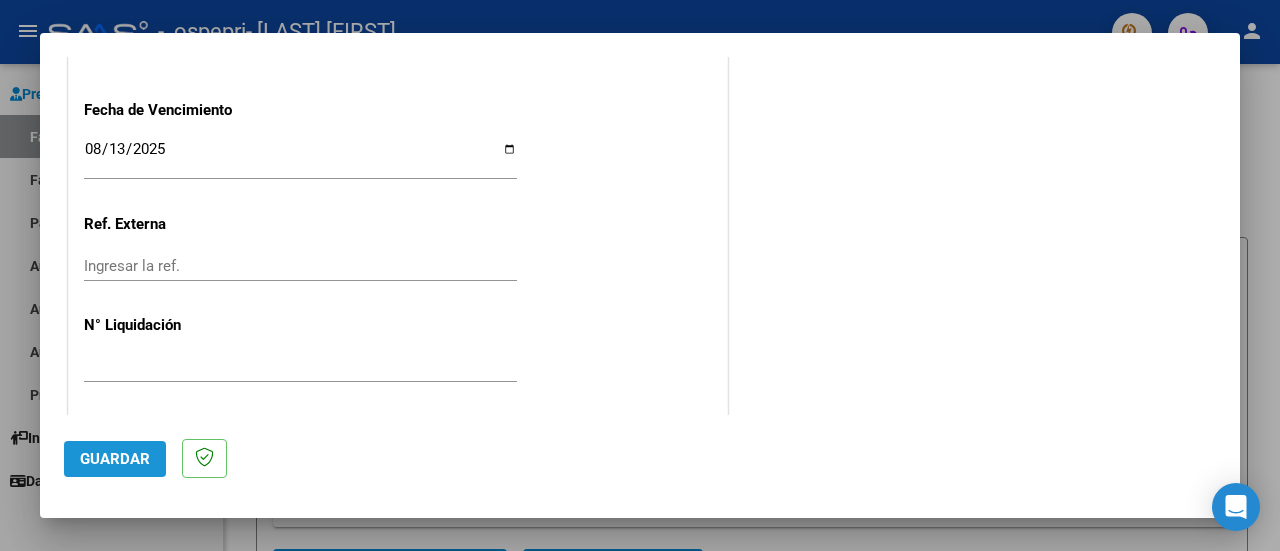 click on "Guardar" 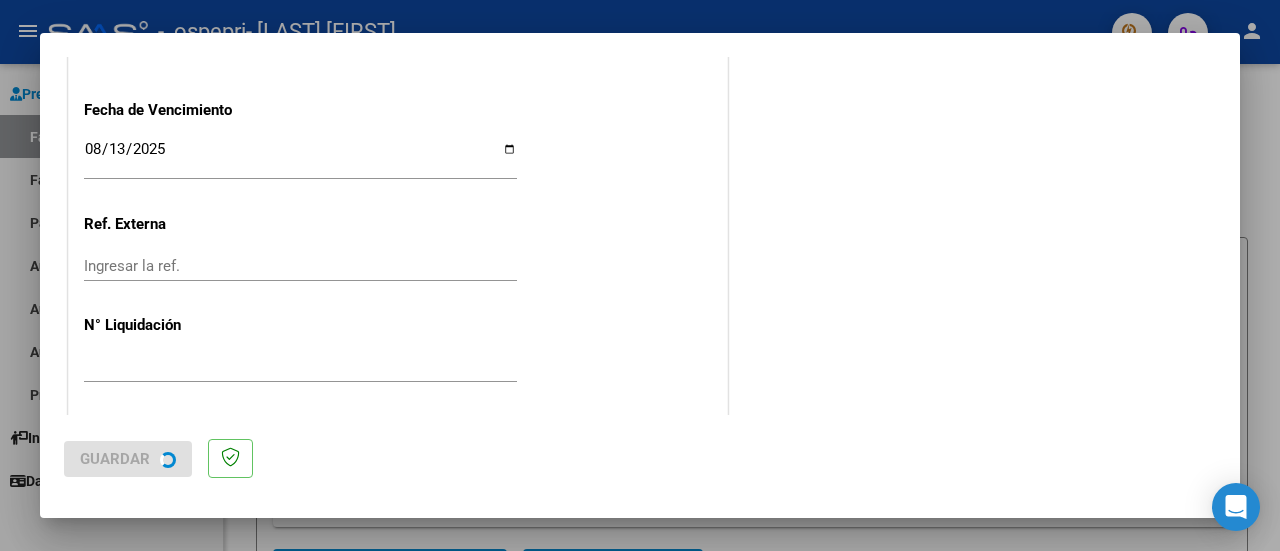 scroll, scrollTop: 0, scrollLeft: 0, axis: both 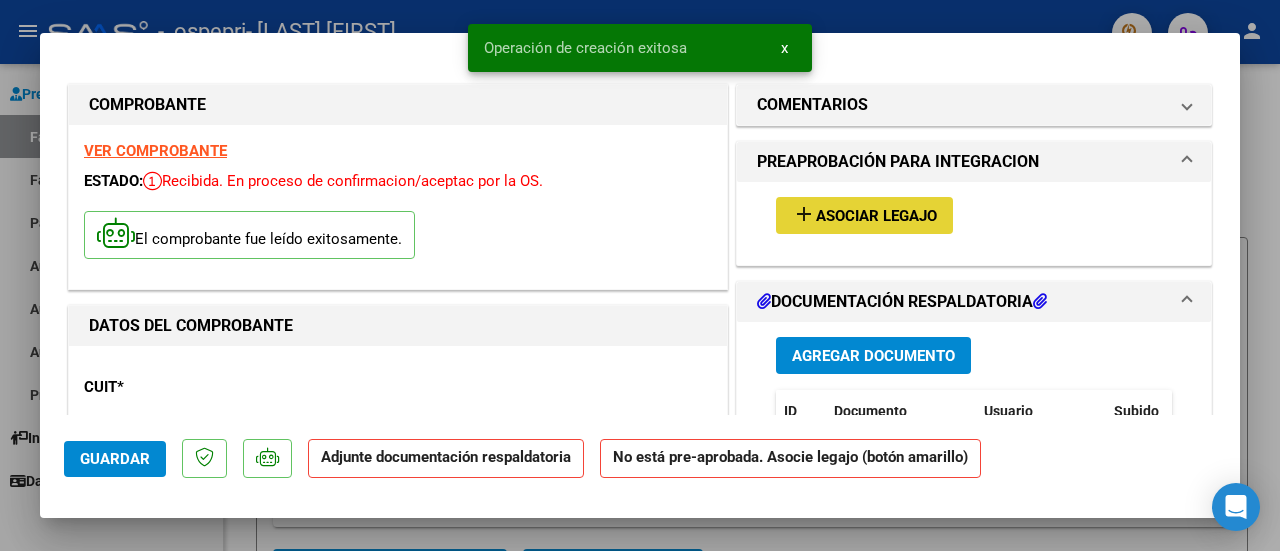click on "Asociar Legajo" at bounding box center (876, 216) 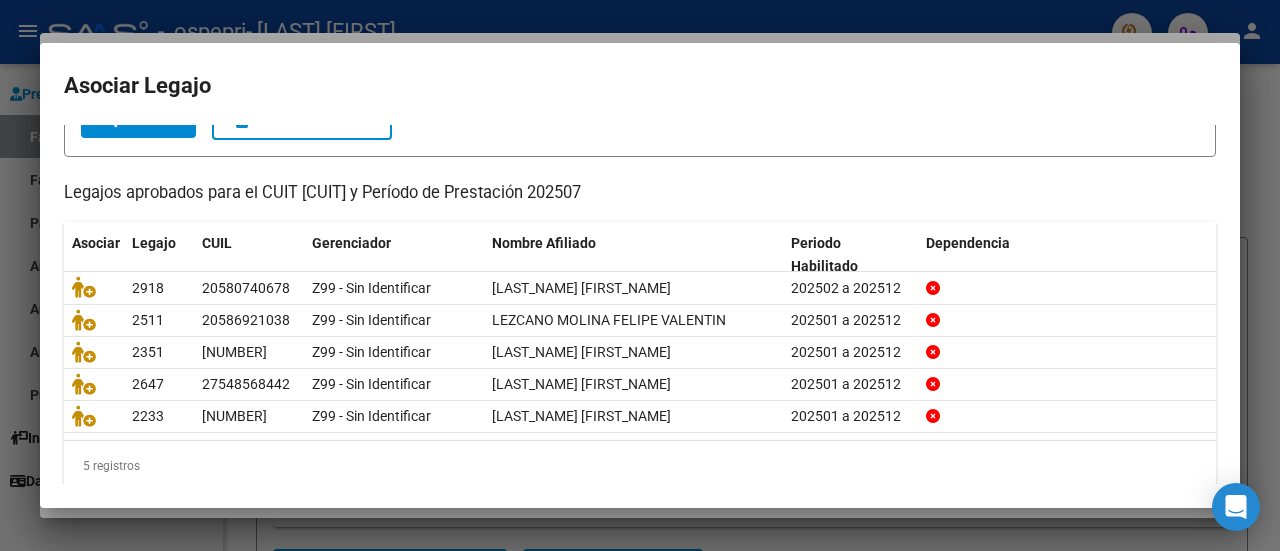scroll, scrollTop: 158, scrollLeft: 0, axis: vertical 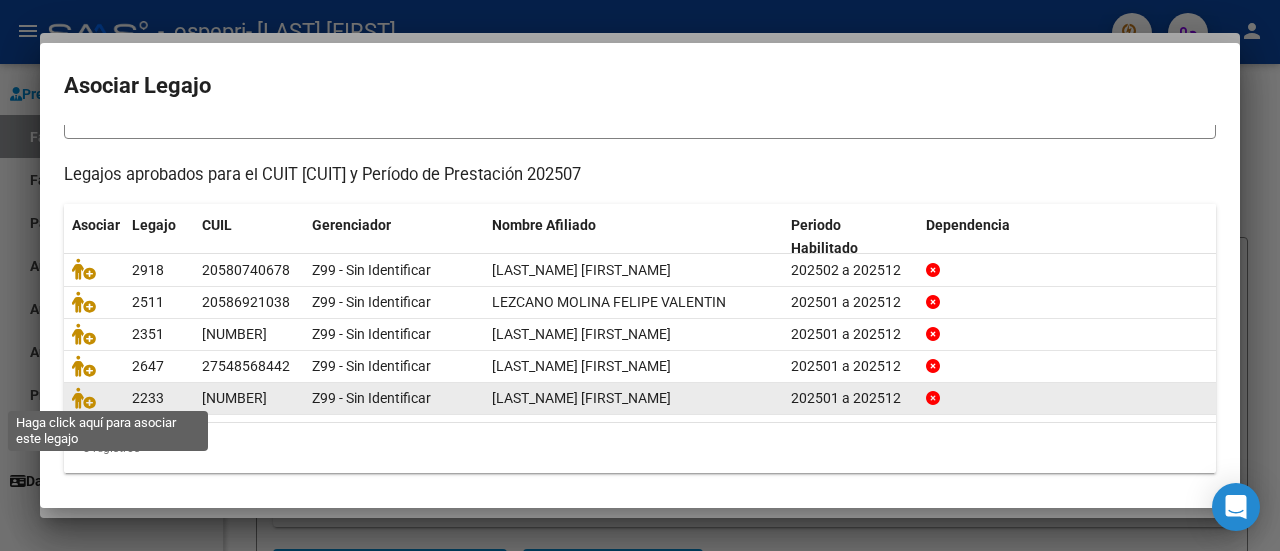 click 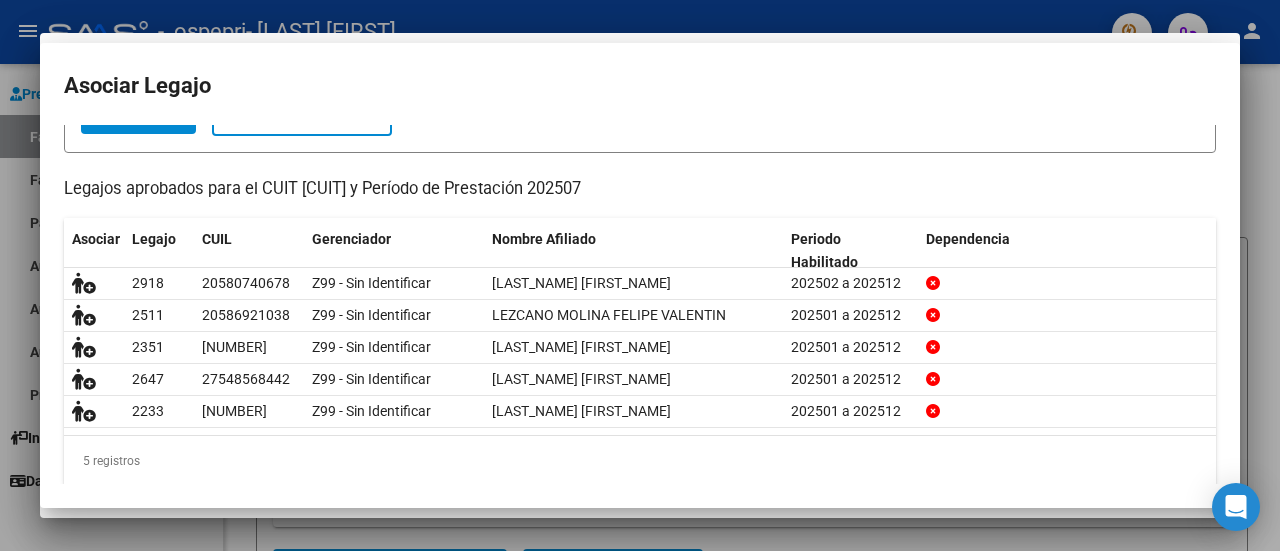 scroll, scrollTop: 0, scrollLeft: 0, axis: both 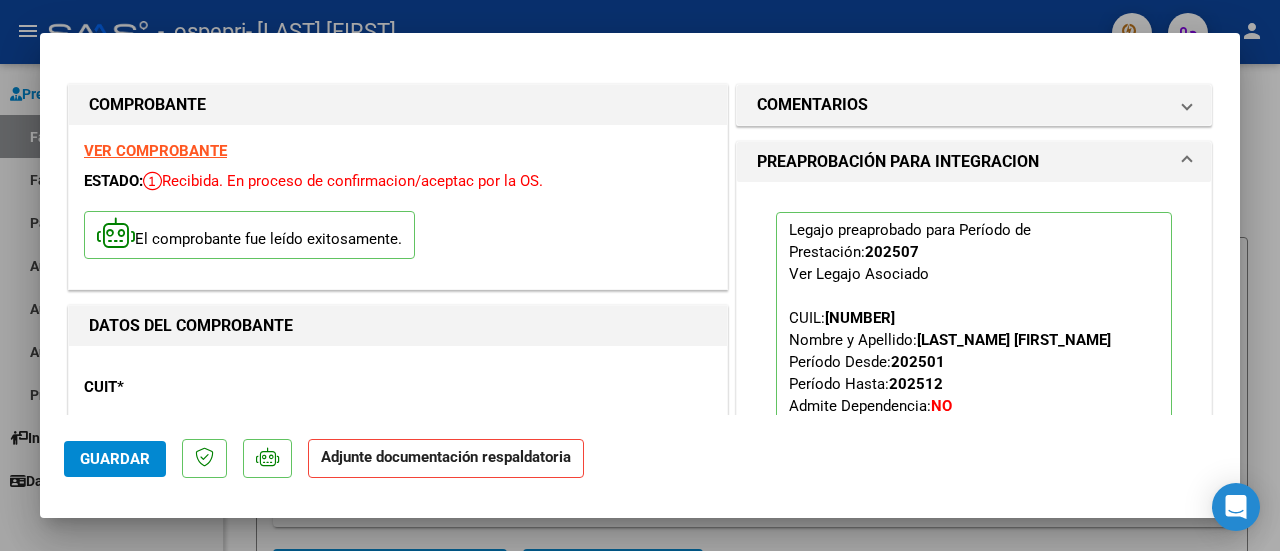 click on "CUIT  *   [CUIT] Ingresar CUIT  ANALISIS PRESTADOR  [LAST] [FIRST]  ARCA Padrón" at bounding box center (398, 449) 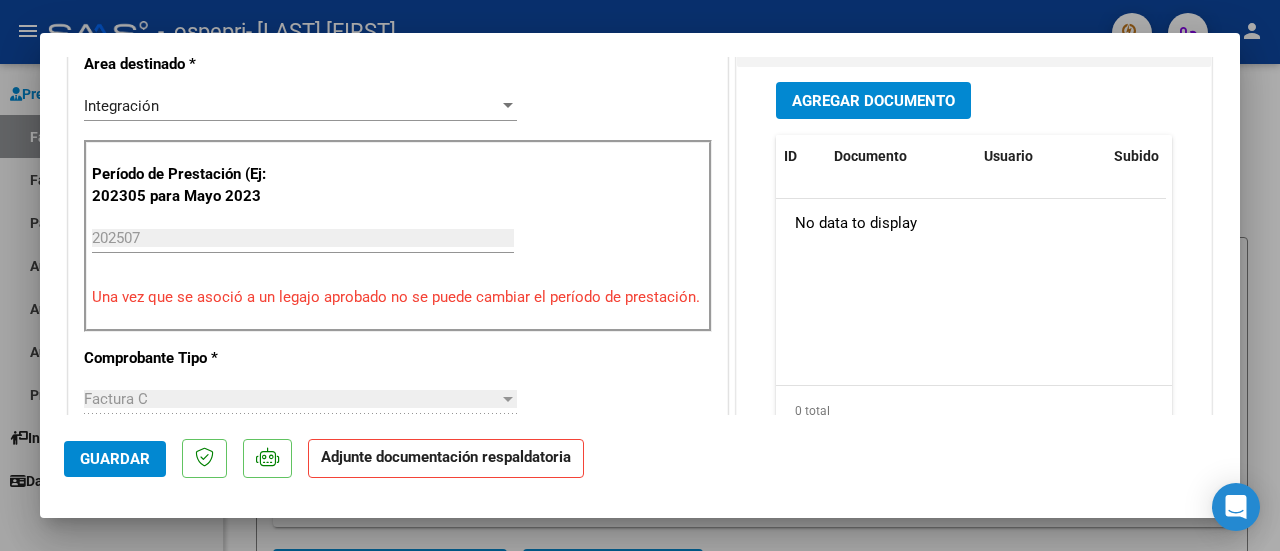 scroll, scrollTop: 517, scrollLeft: 0, axis: vertical 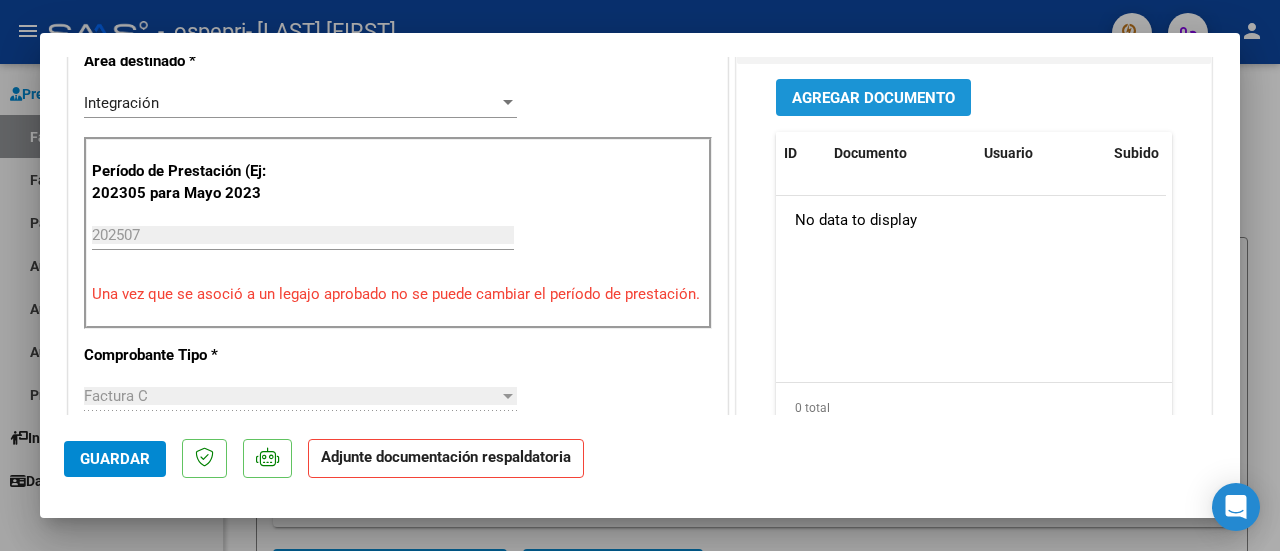 click on "Agregar Documento" at bounding box center (873, 97) 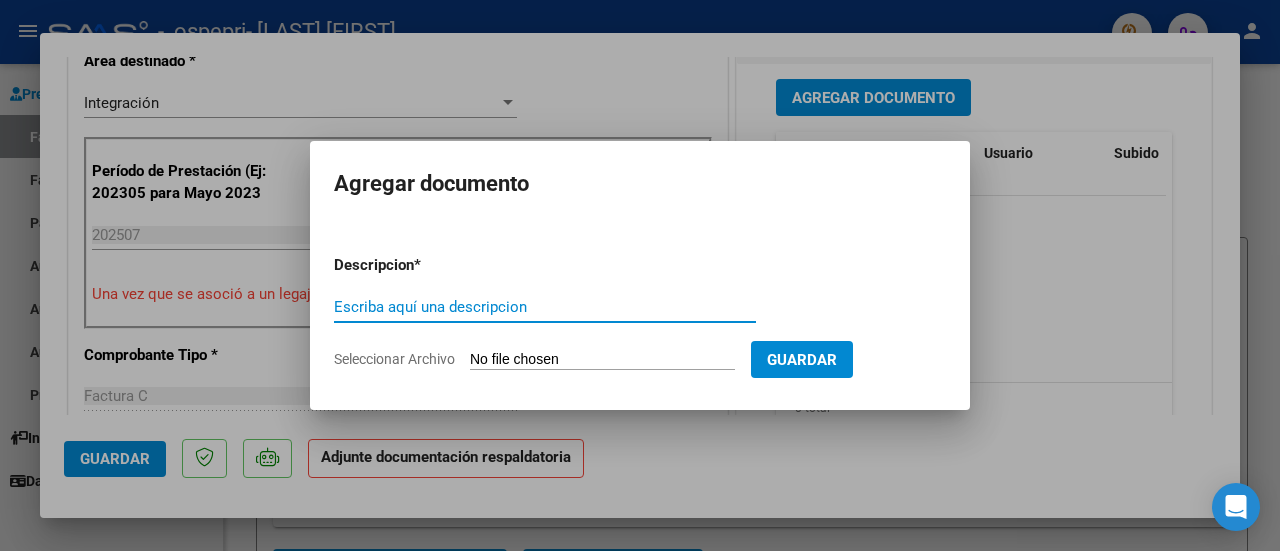 click on "Escriba aquí una descripcion" at bounding box center [545, 307] 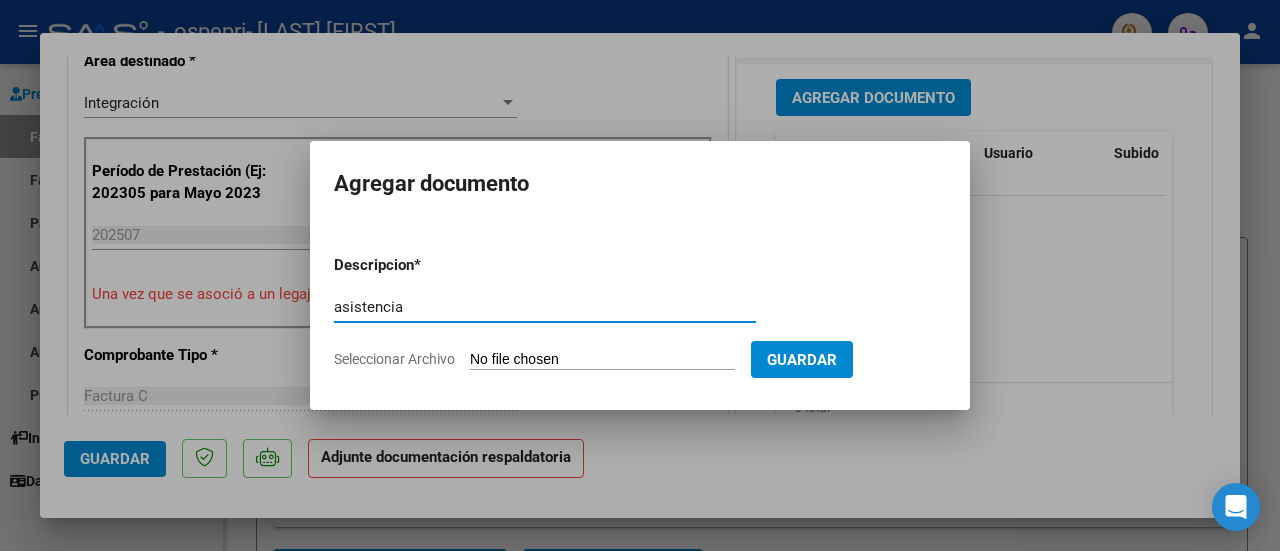 type on "asistencia" 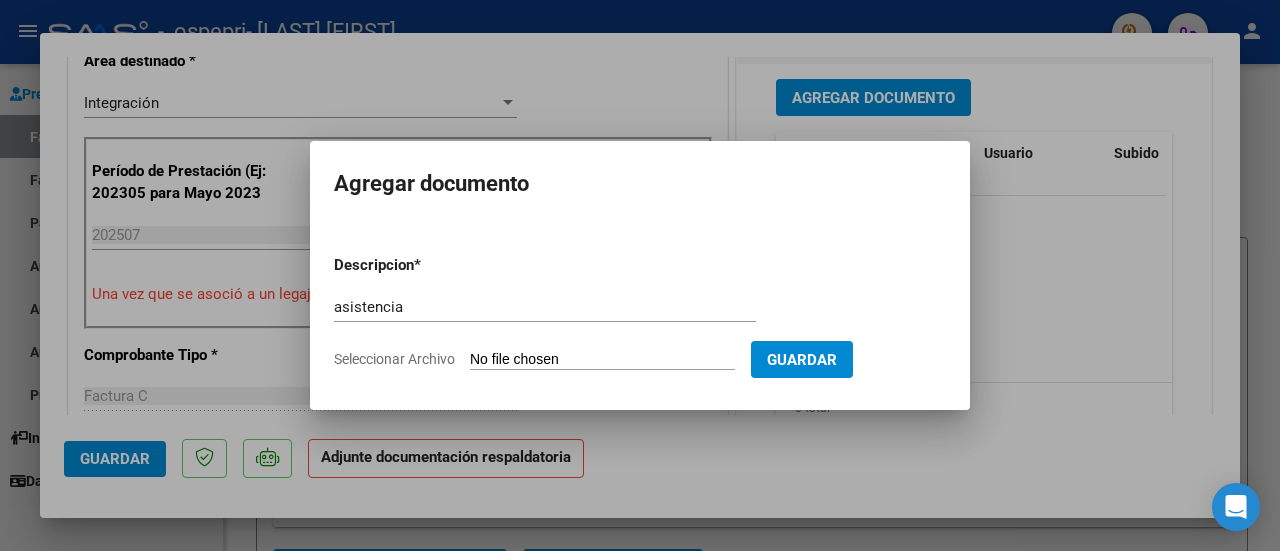click on "Seleccionar Archivo" at bounding box center [602, 360] 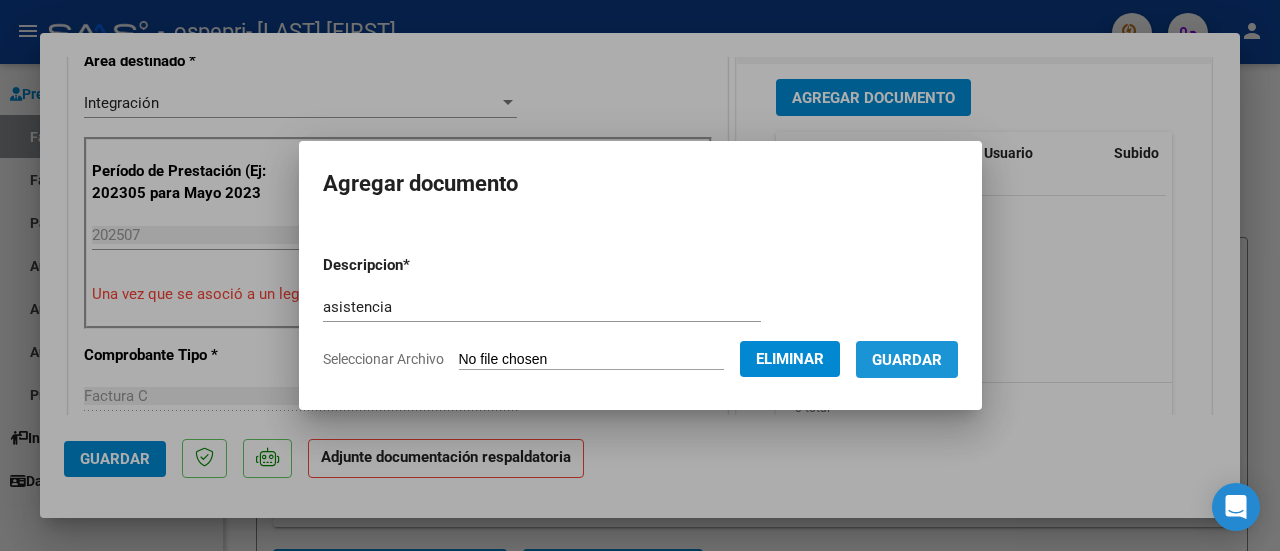 click on "Guardar" at bounding box center [907, 360] 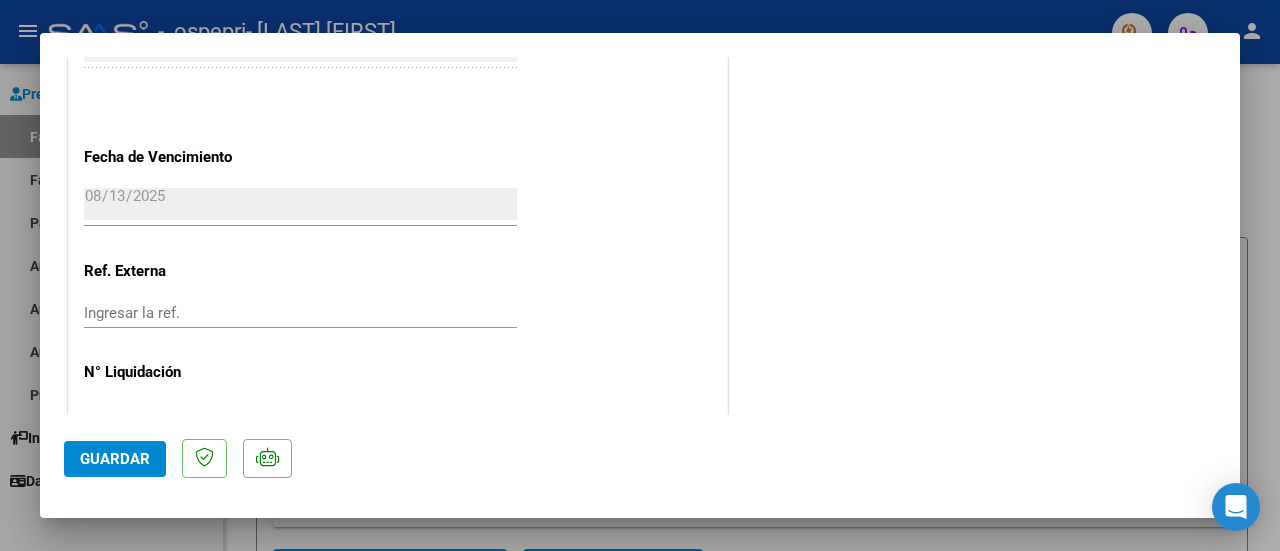 scroll, scrollTop: 1450, scrollLeft: 0, axis: vertical 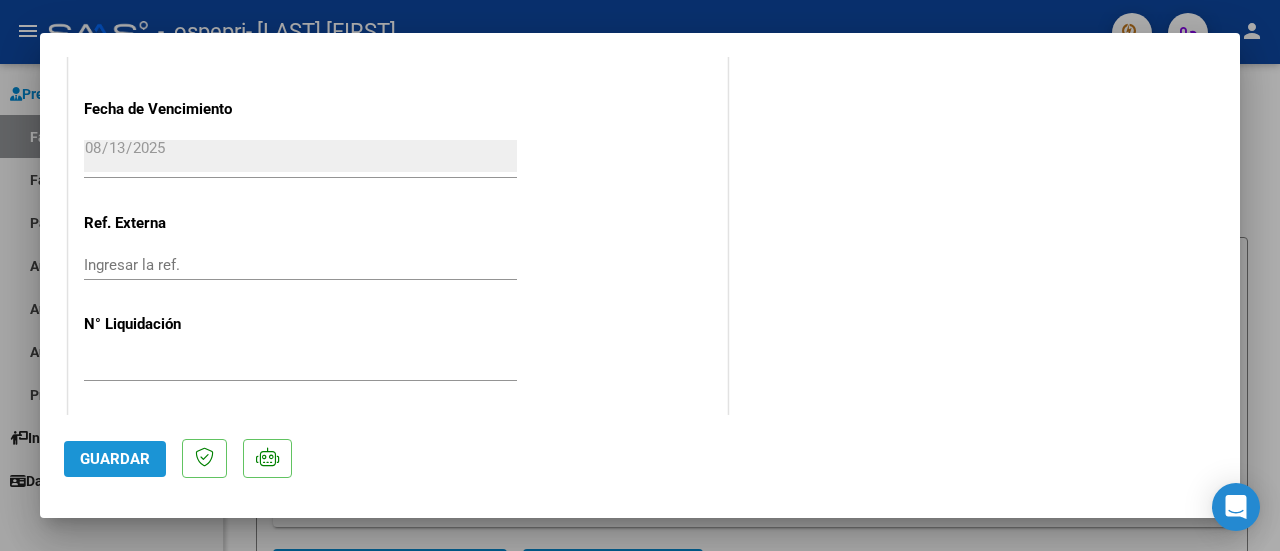 click on "Guardar" 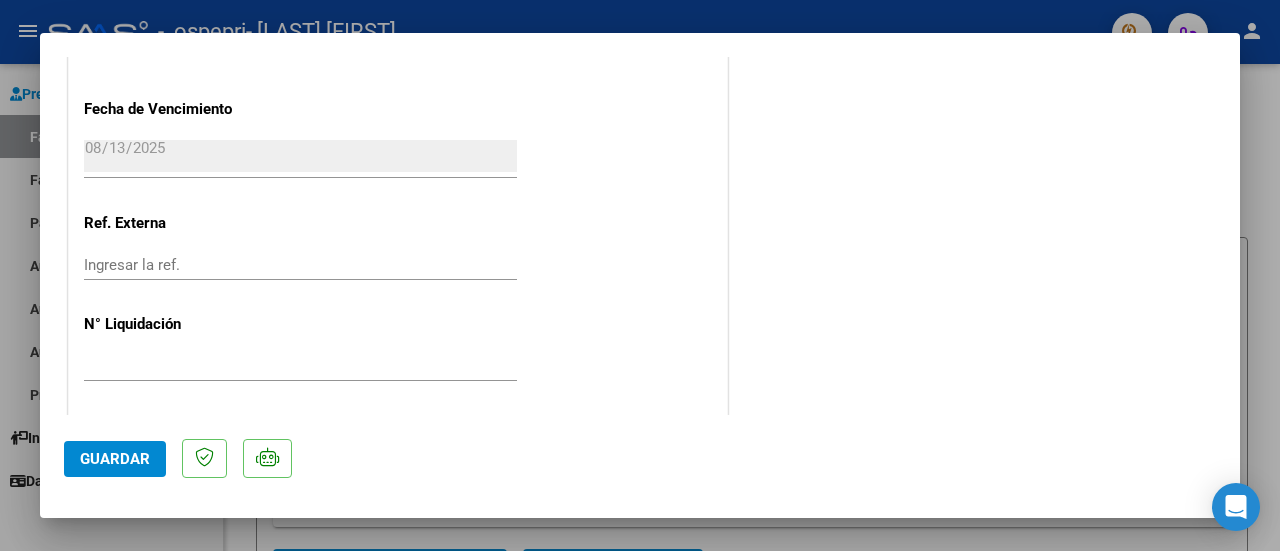 click at bounding box center (640, 275) 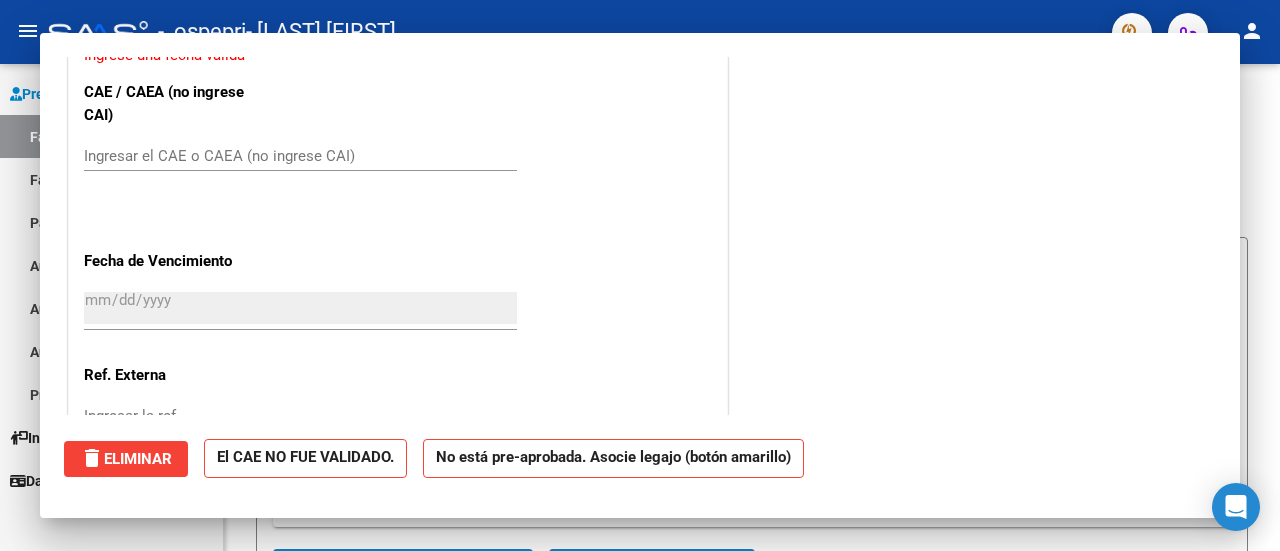scroll, scrollTop: 1602, scrollLeft: 0, axis: vertical 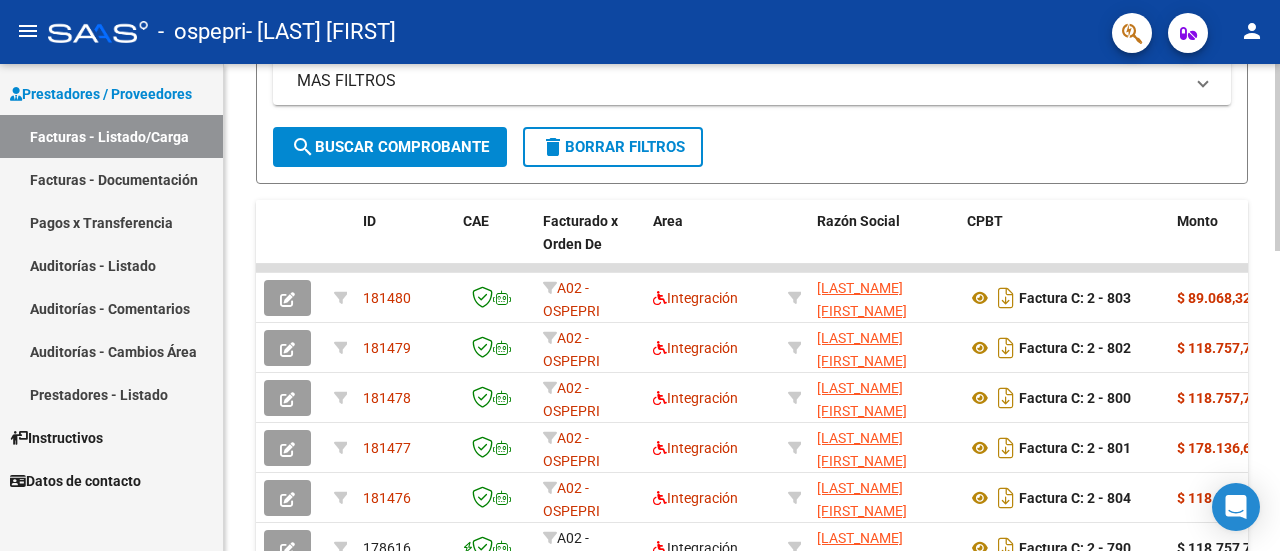 click 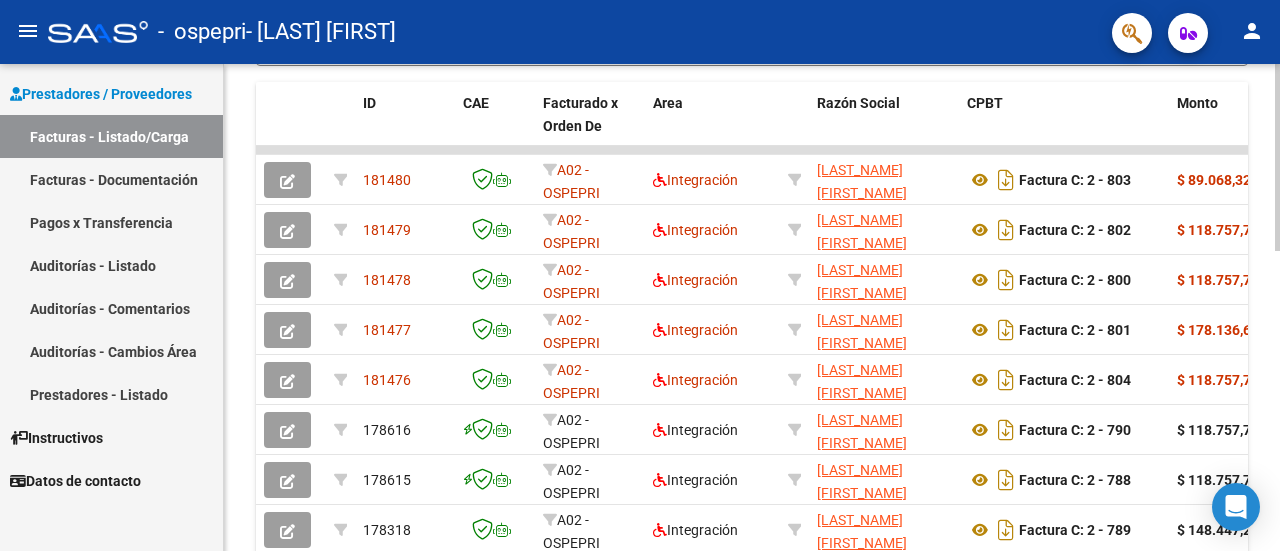 scroll, scrollTop: 544, scrollLeft: 0, axis: vertical 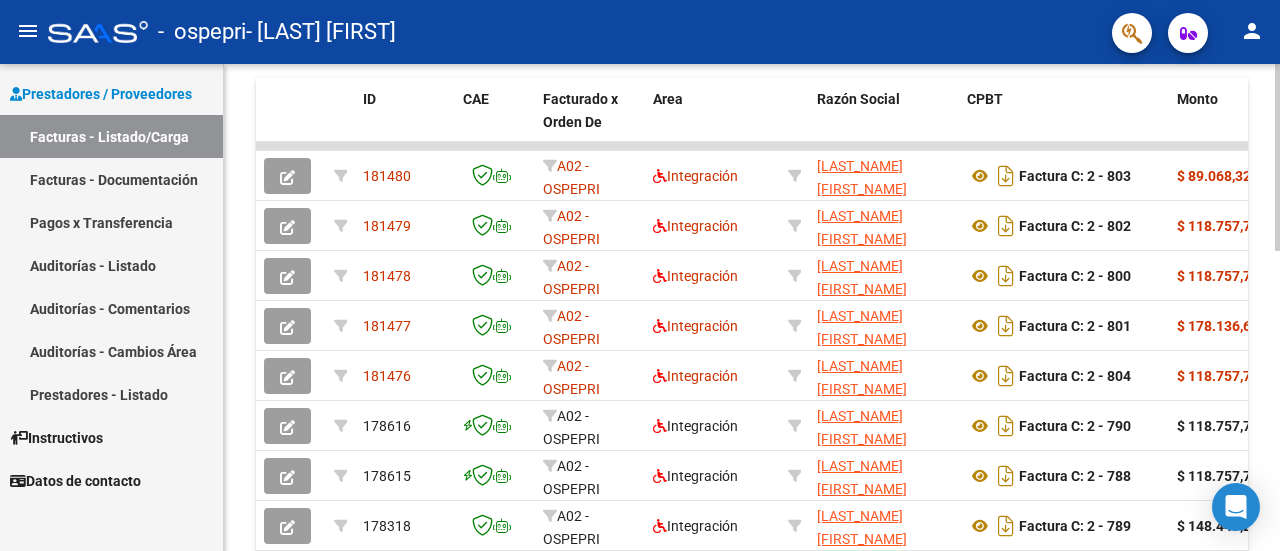 click 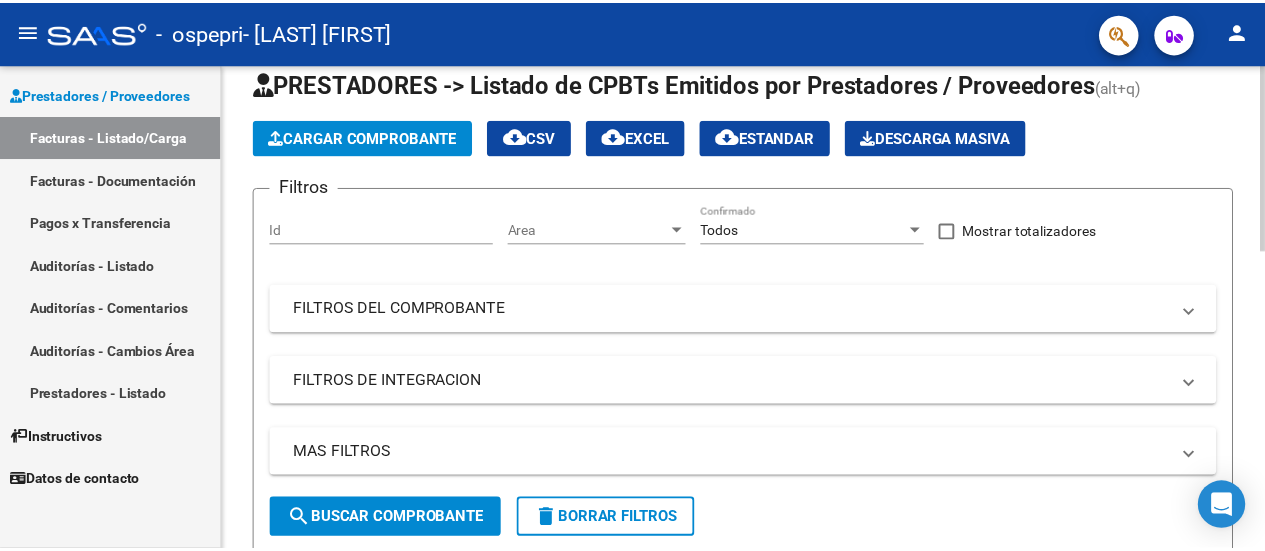 scroll, scrollTop: 46, scrollLeft: 0, axis: vertical 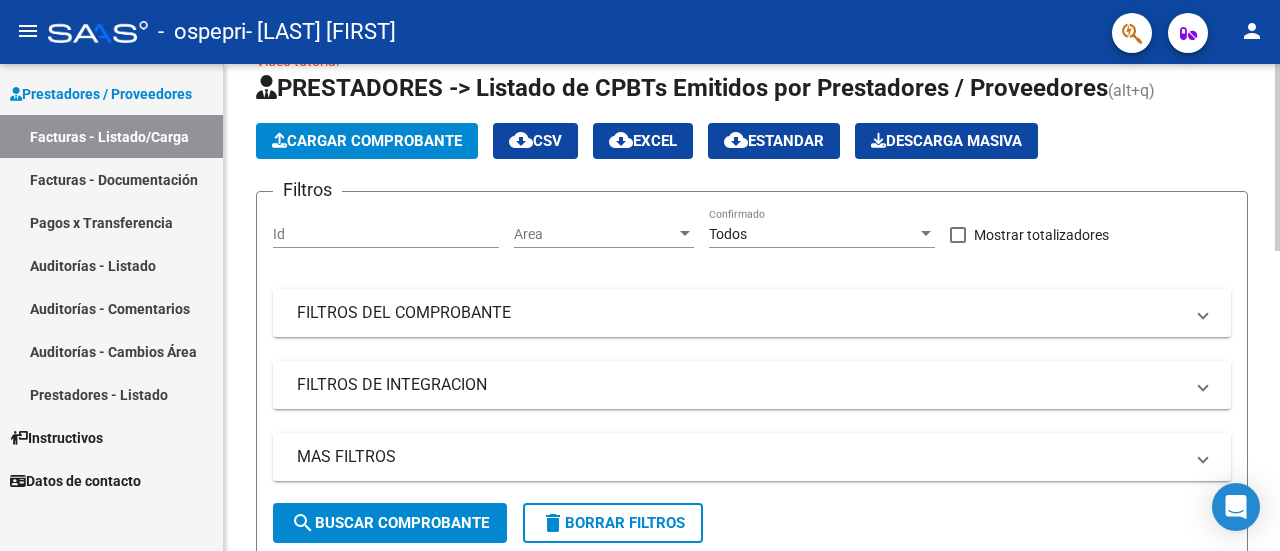 click on "Video tutorial   PRESTADORES -> Listado de CPBTs Emitidos por Prestadores / Proveedores (alt+q)   Cargar Comprobante
cloud_download  CSV  cloud_download  EXCEL  cloud_download  Estandar   Descarga Masiva
Filtros Id Area Area Todos Confirmado   Mostrar totalizadores   FILTROS DEL COMPROBANTE  Comprobante Tipo Comprobante Tipo Start date – End date Fec. Comprobante Desde / Hasta Días Emisión Desde(cant. días) Días Emisión Hasta(cant. días) CUIT / Razón Social Pto. Venta Nro. Comprobante Código SSS CAE Válido CAE Válido Todos Cargado Módulo Hosp. Todos Tiene facturacion Apócrifa Hospital Refes  FILTROS DE INTEGRACION  Período De Prestación Campos del Archivo de Rendición Devuelto x SSS (dr_envio) Todos Rendido x SSS (dr_envio) Tipo de Registro Tipo de Registro Período Presentación Período Presentación Campos del Legajo Asociado (preaprobación) Afiliado Legajo (cuil/nombre) Todos Solo facturas preaprobadas  MAS FILTROS  Todos Con Doc. Respaldatoria Todos Con Trazabilidad Todos – – 0" 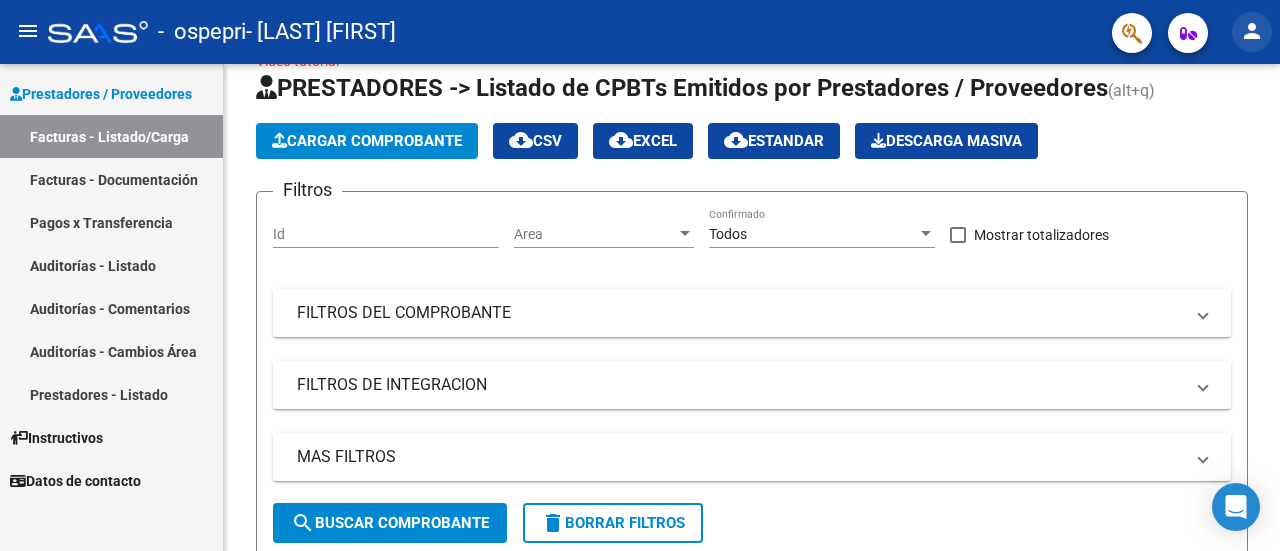 click on "person" 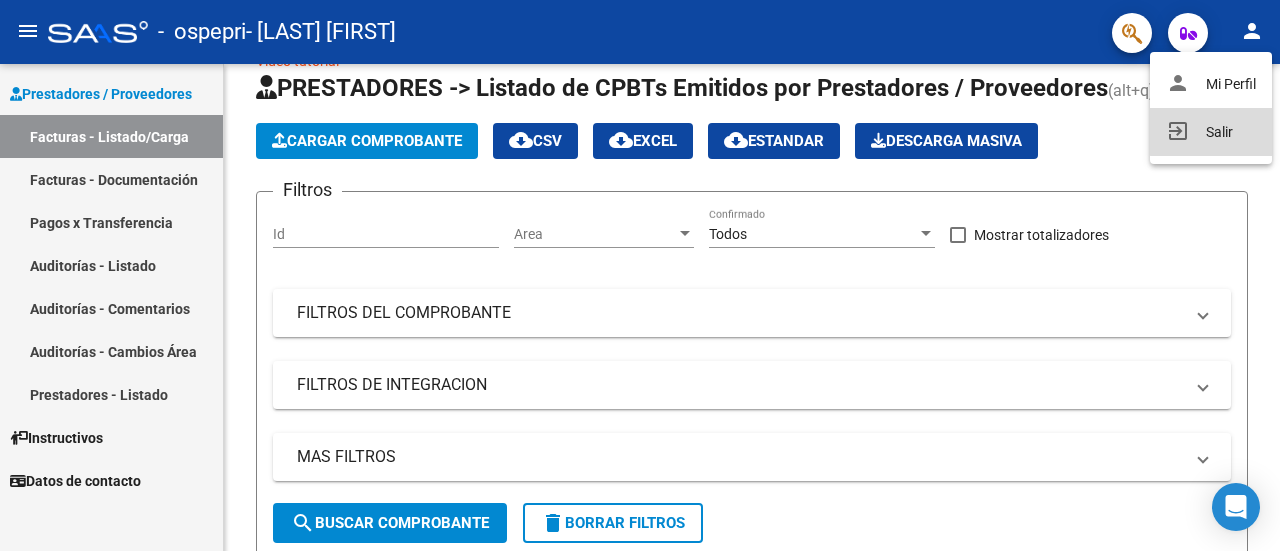 click on "exit_to_app  Salir" at bounding box center (1211, 132) 